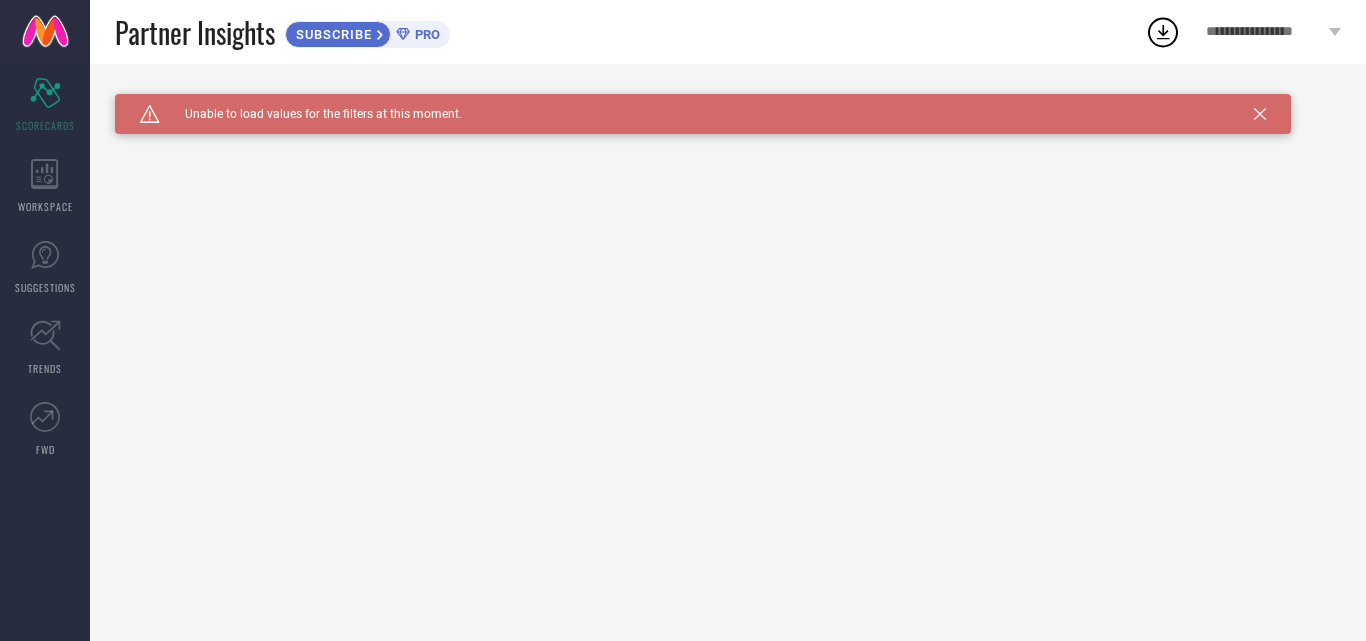 scroll, scrollTop: 0, scrollLeft: 0, axis: both 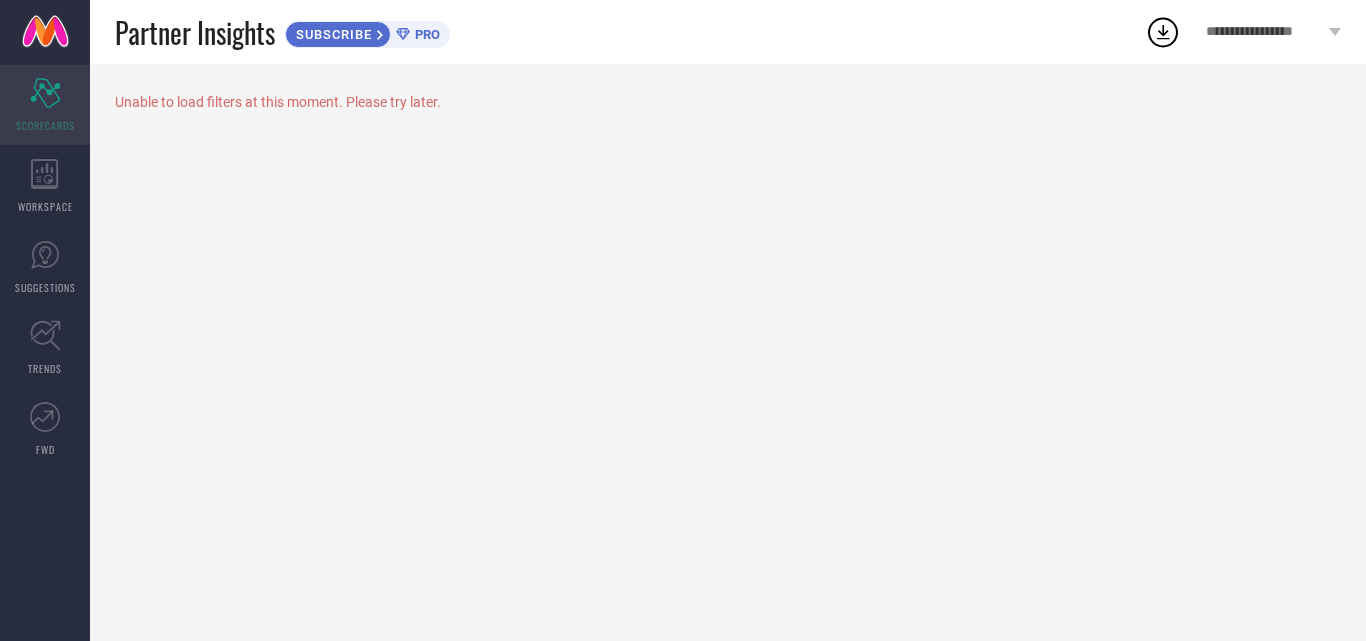 click 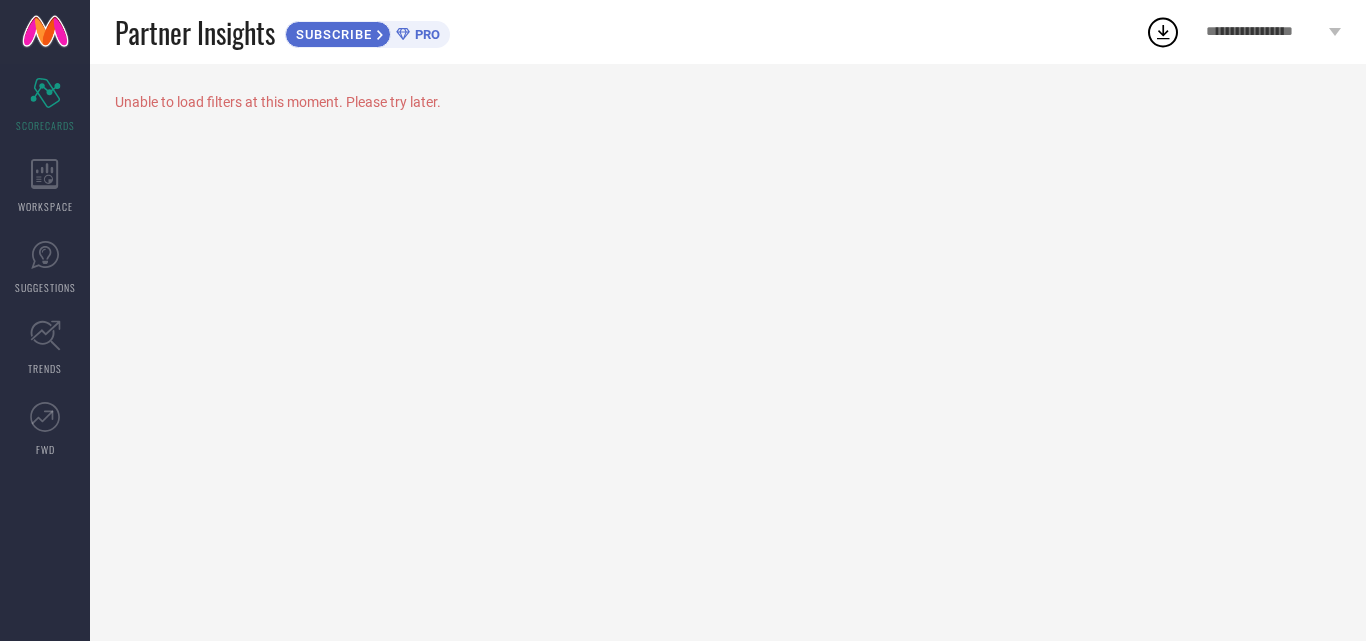 click at bounding box center (45, 32) 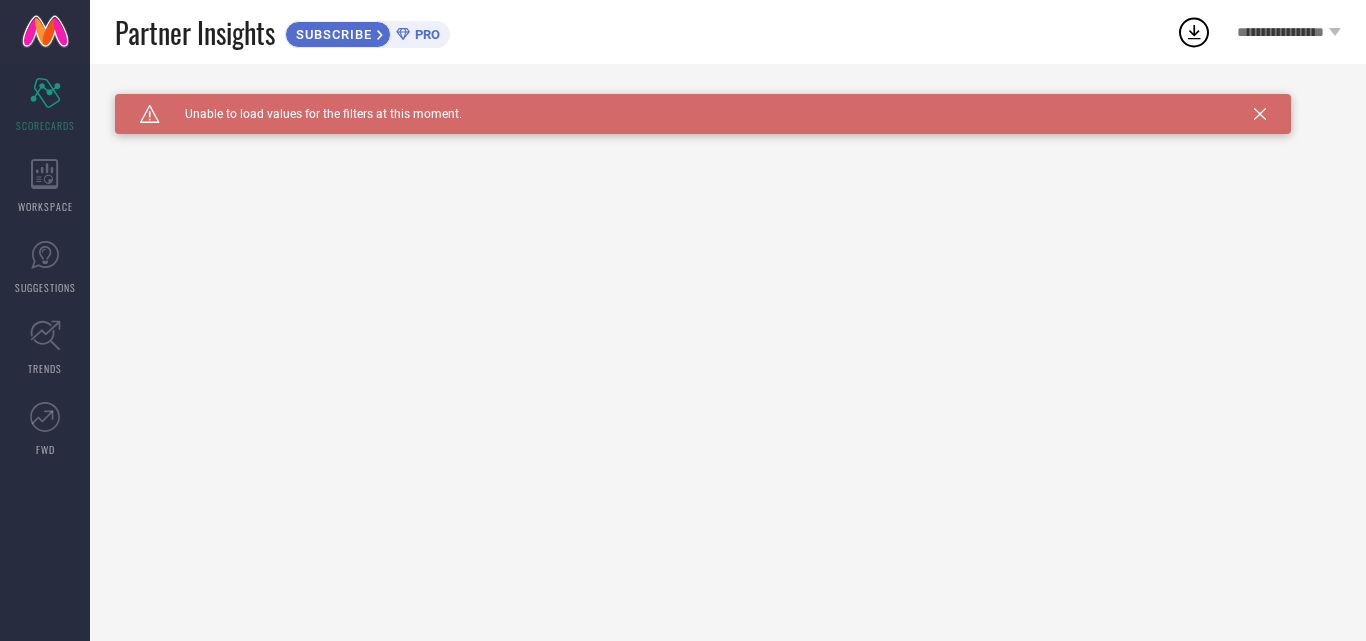 scroll, scrollTop: 0, scrollLeft: 0, axis: both 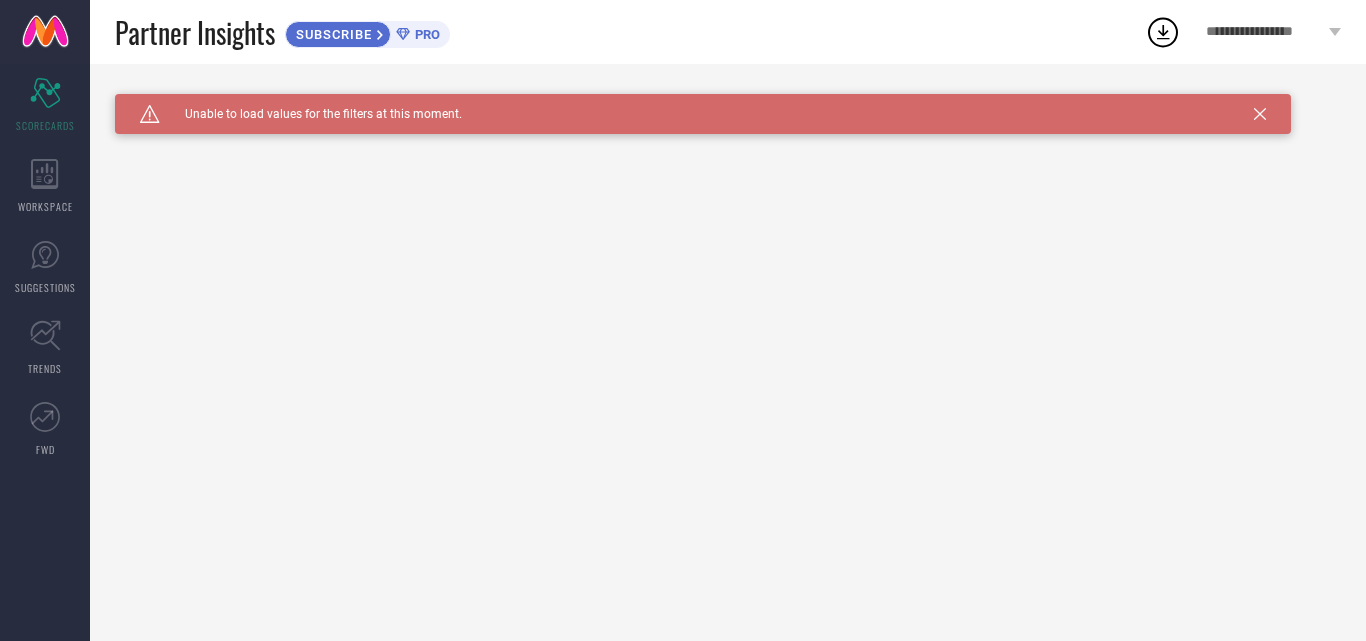 click at bounding box center (45, 32) 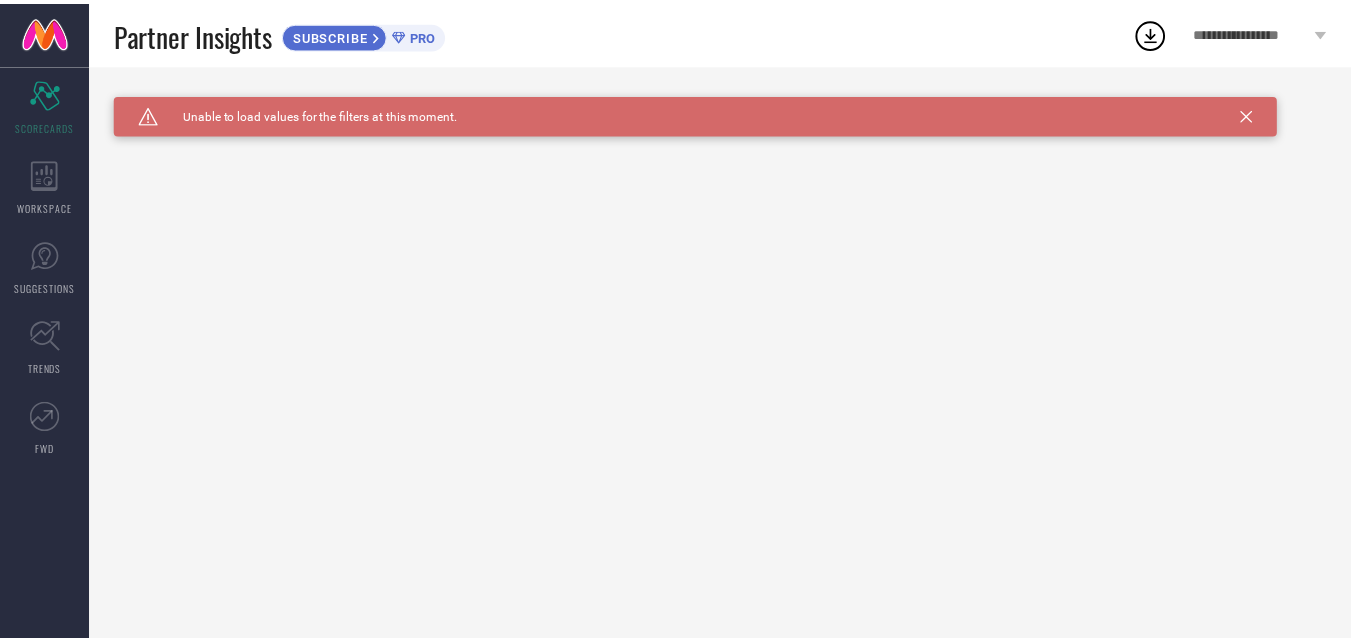 scroll, scrollTop: 0, scrollLeft: 0, axis: both 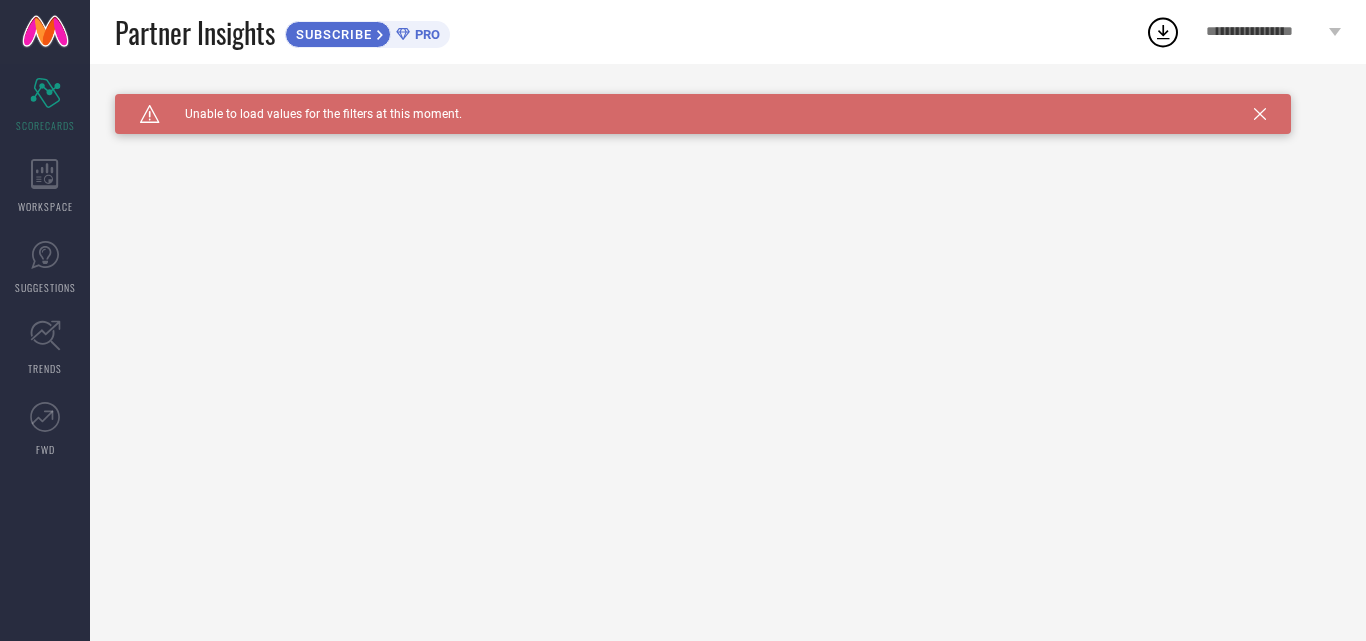 click on "**********" at bounding box center [1273, 32] 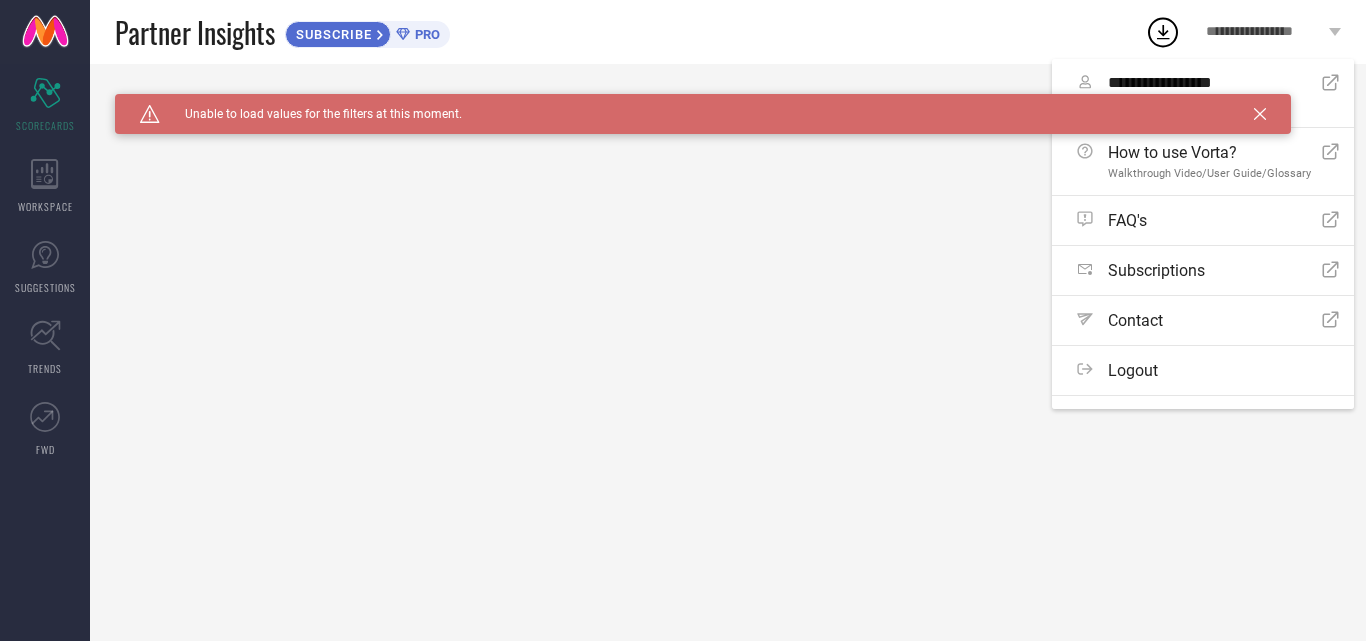 click 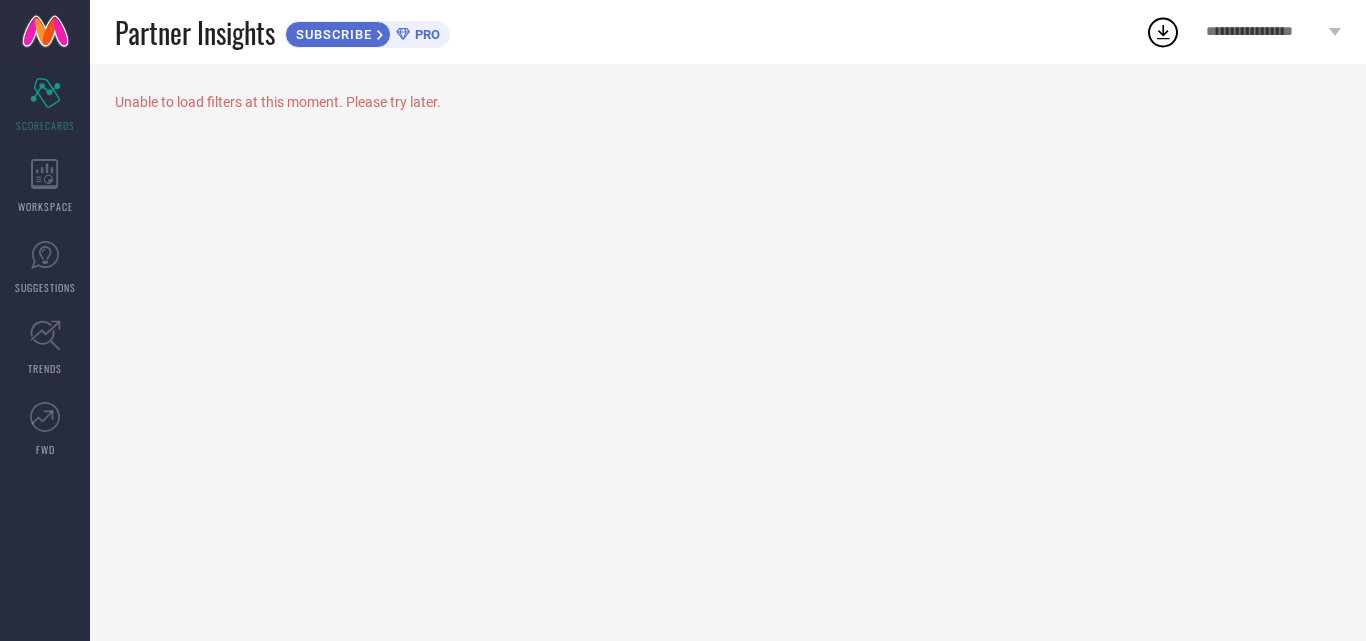 click on "**********" at bounding box center (1265, 32) 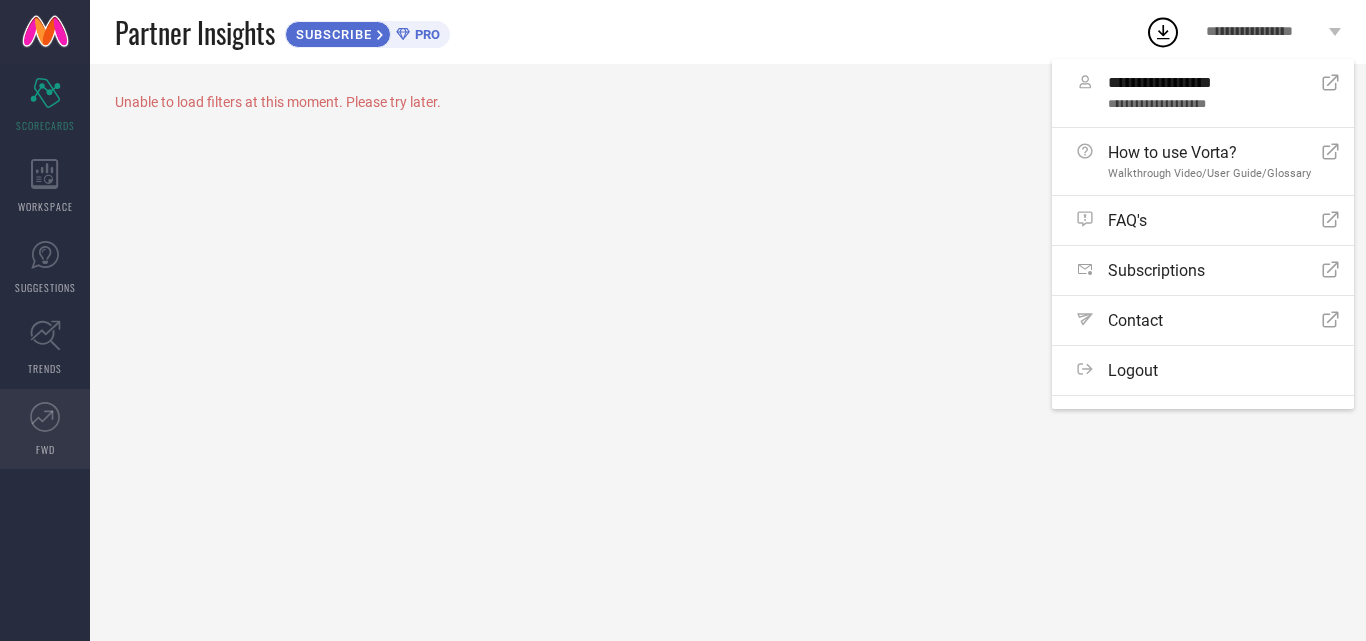 click 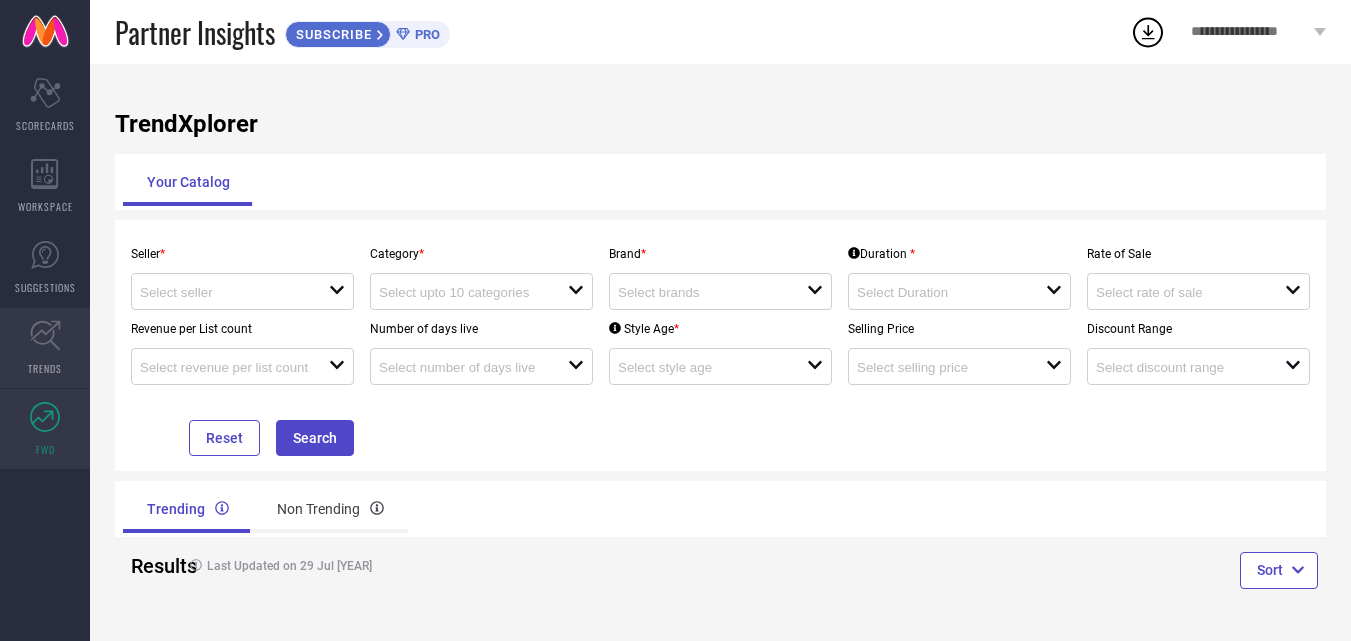 click on "TRENDS" at bounding box center (45, 348) 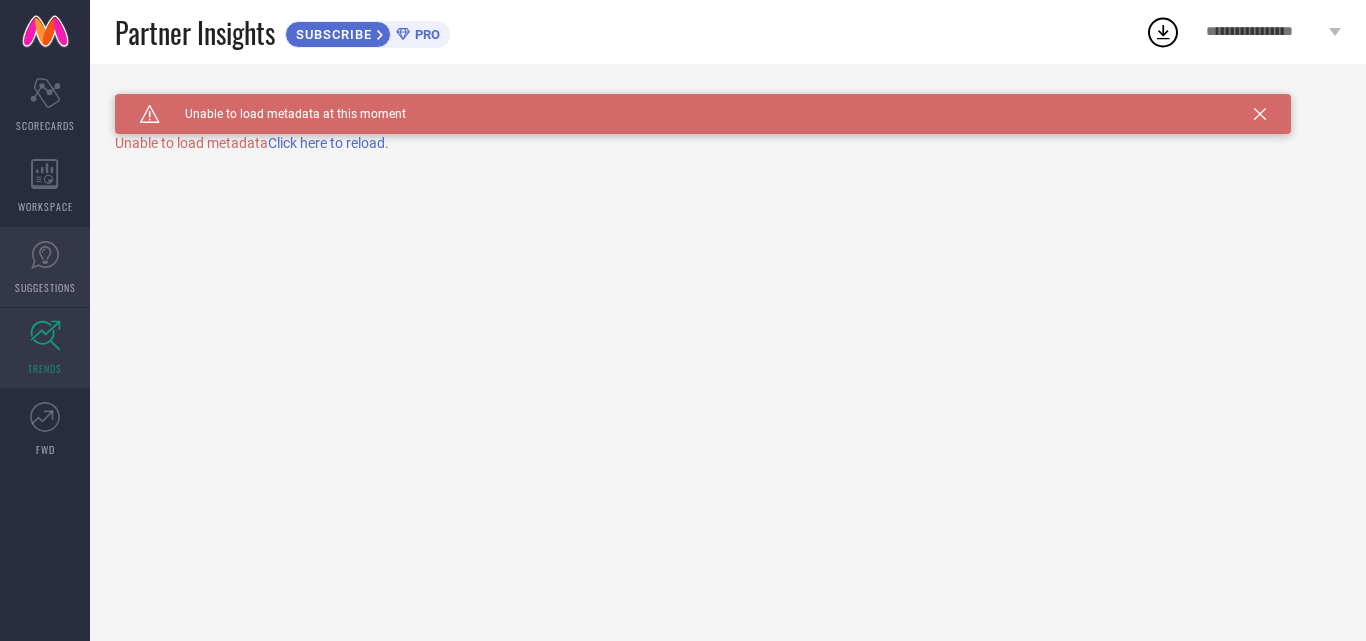 click 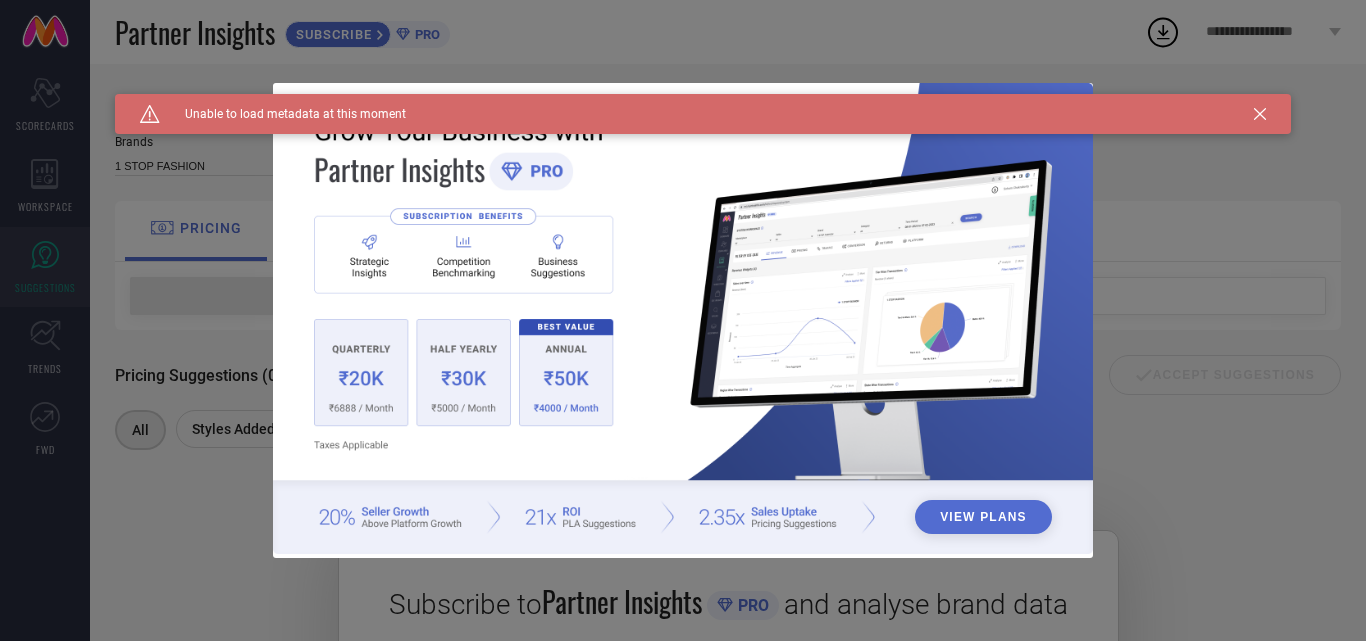 click 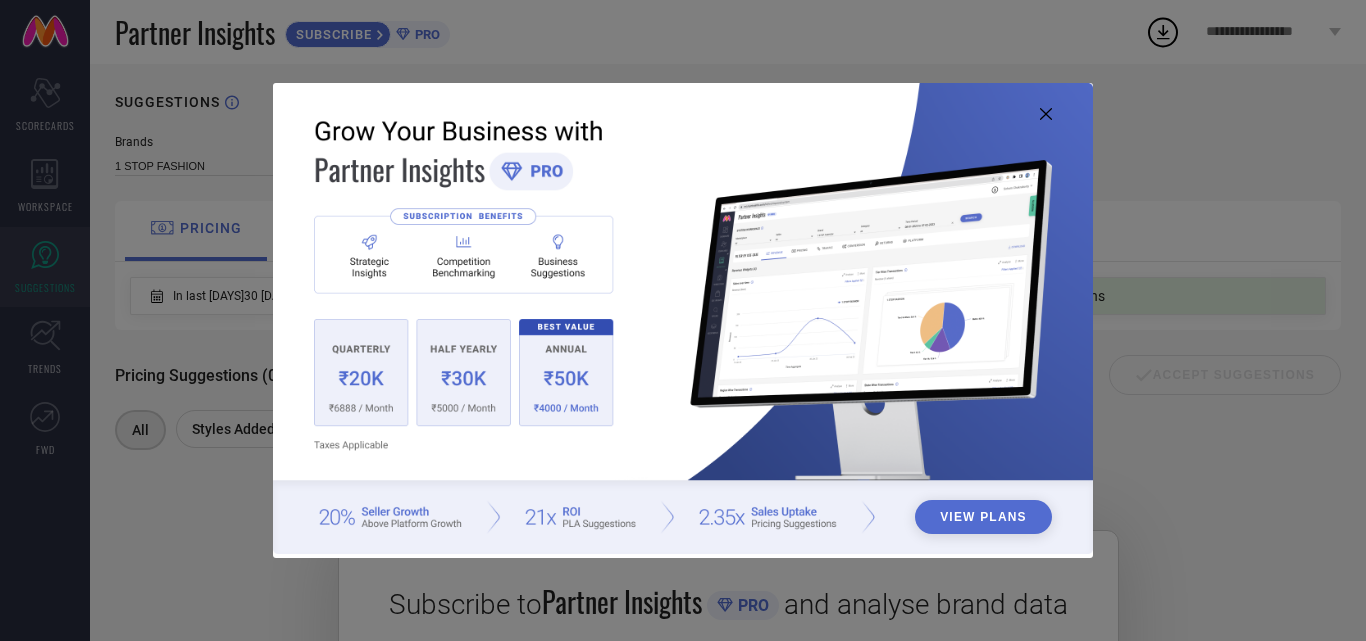 click 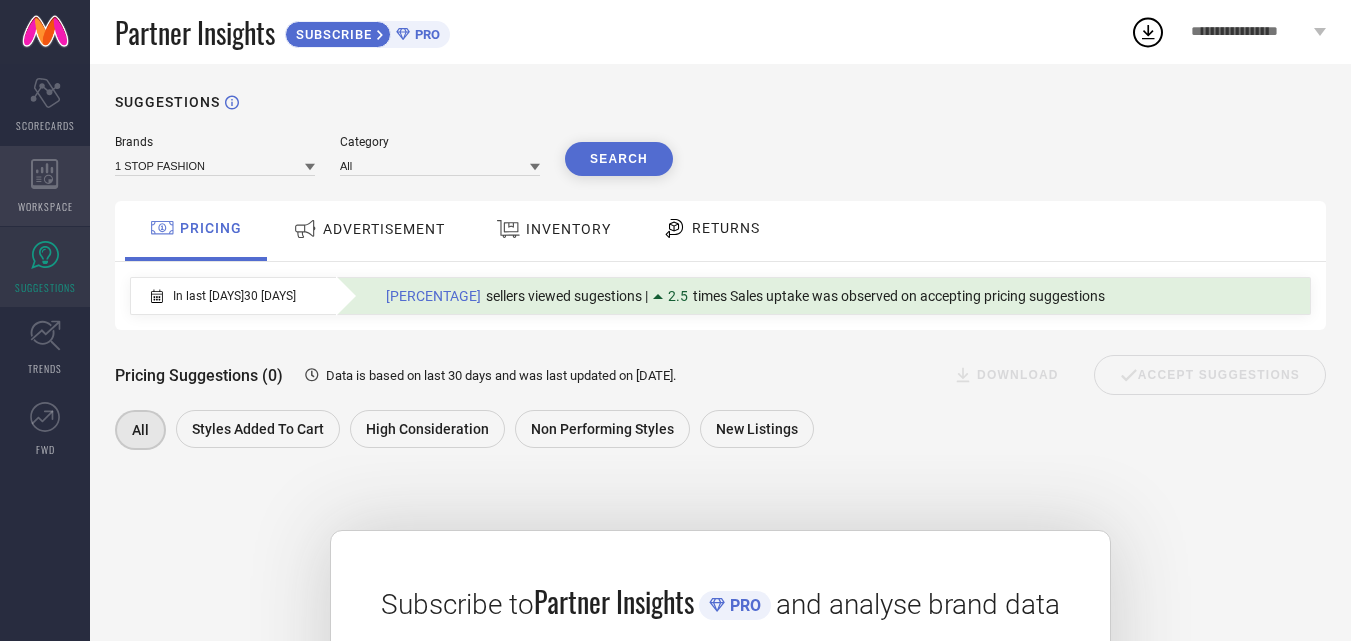 click on "WORKSPACE" at bounding box center (45, 186) 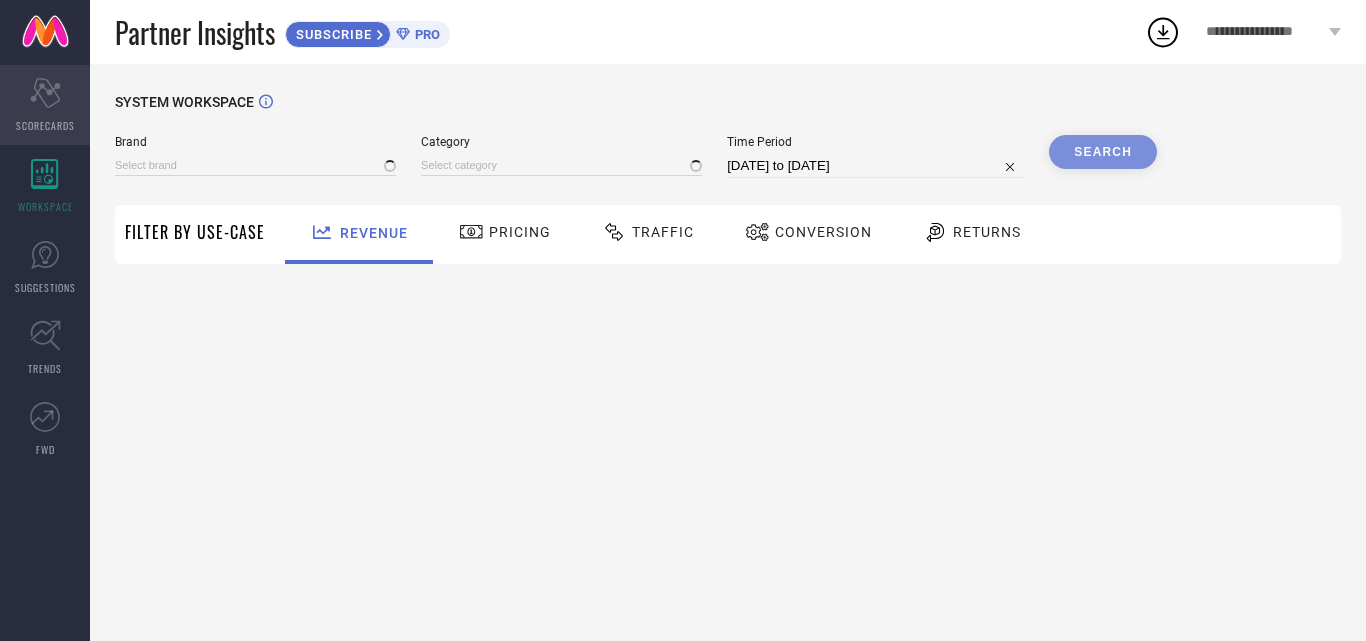 type on "1 STOP FASHION" 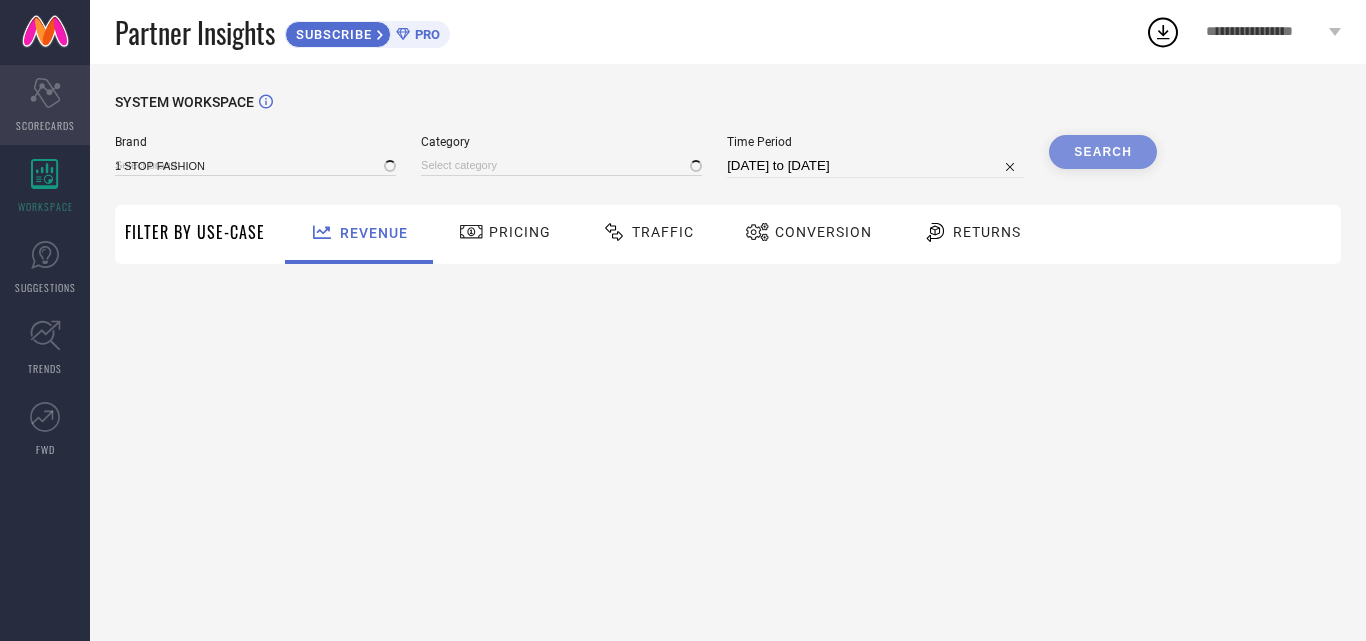 type on "All" 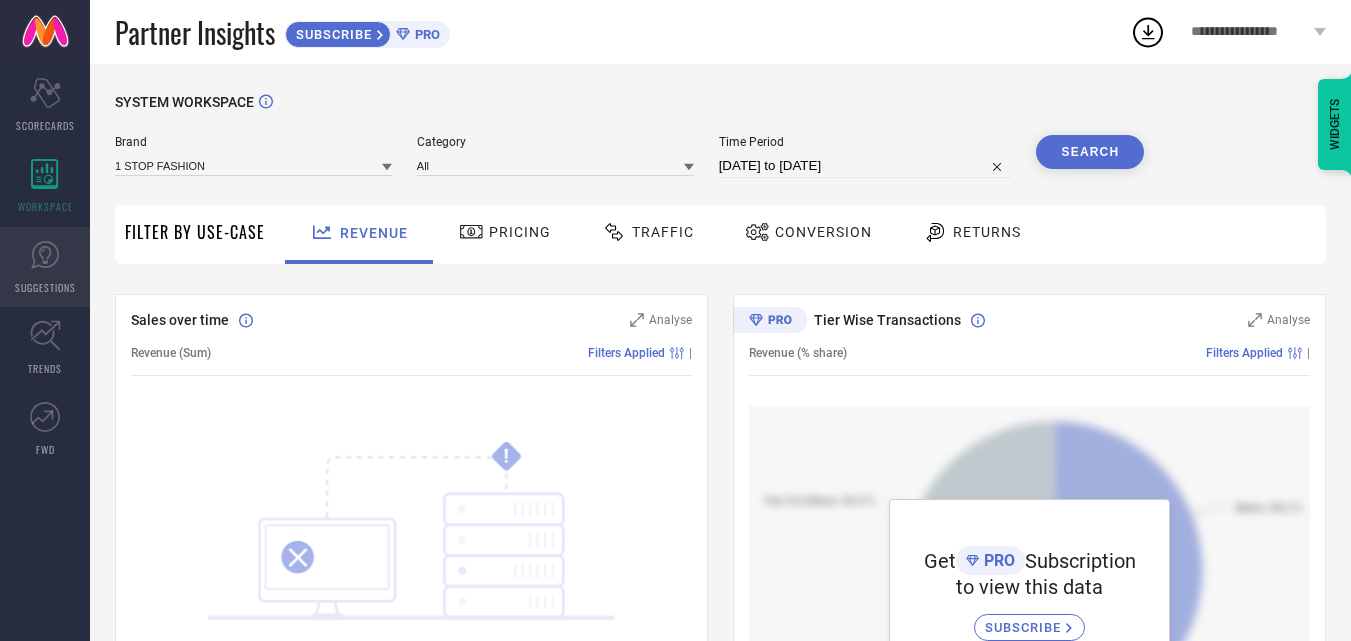 click on "SUGGESTIONS" at bounding box center [45, 267] 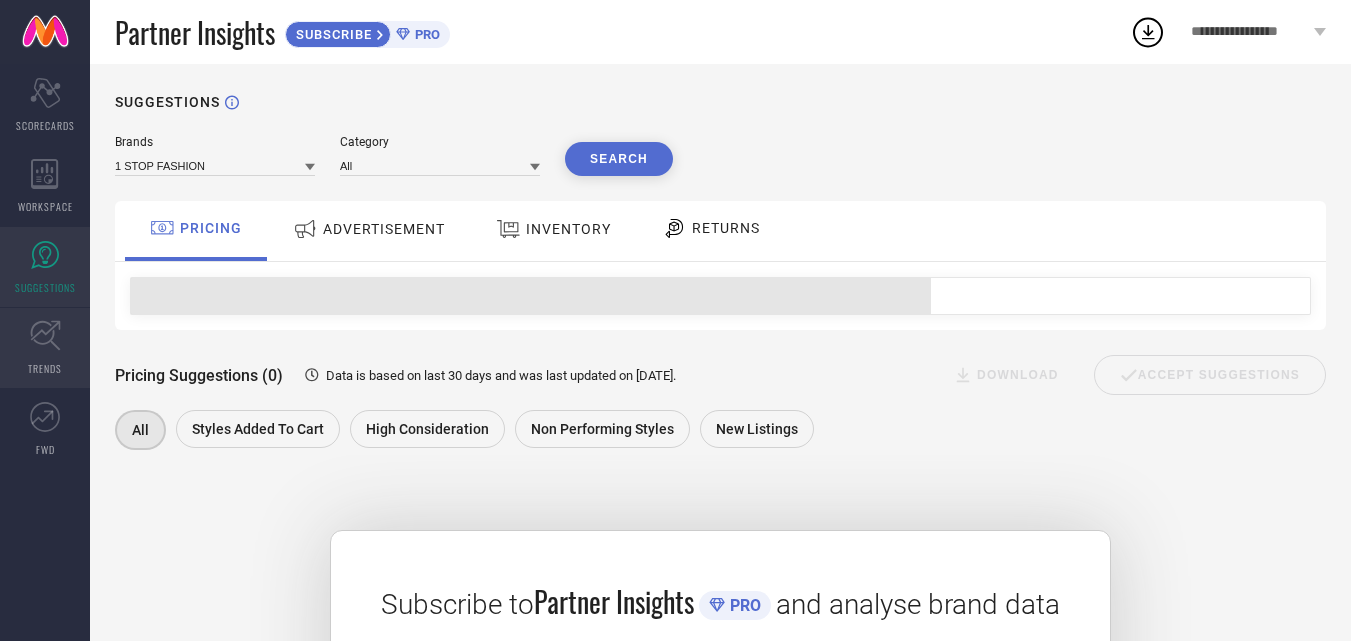 click 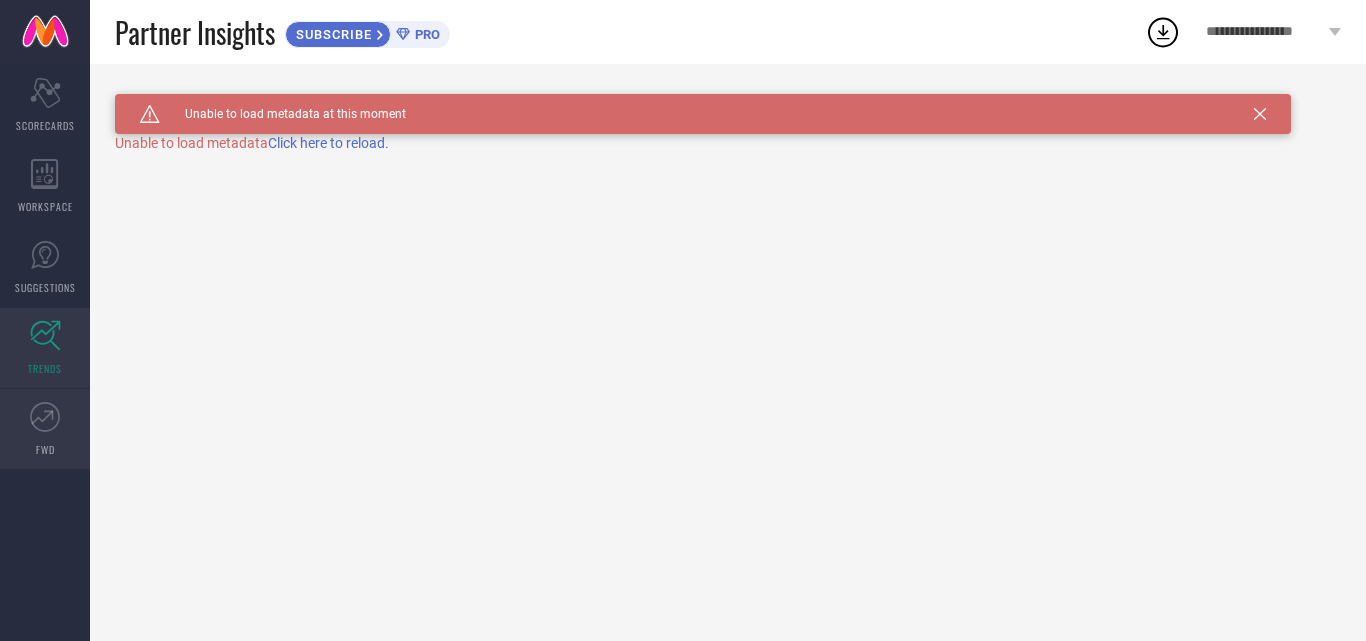 click 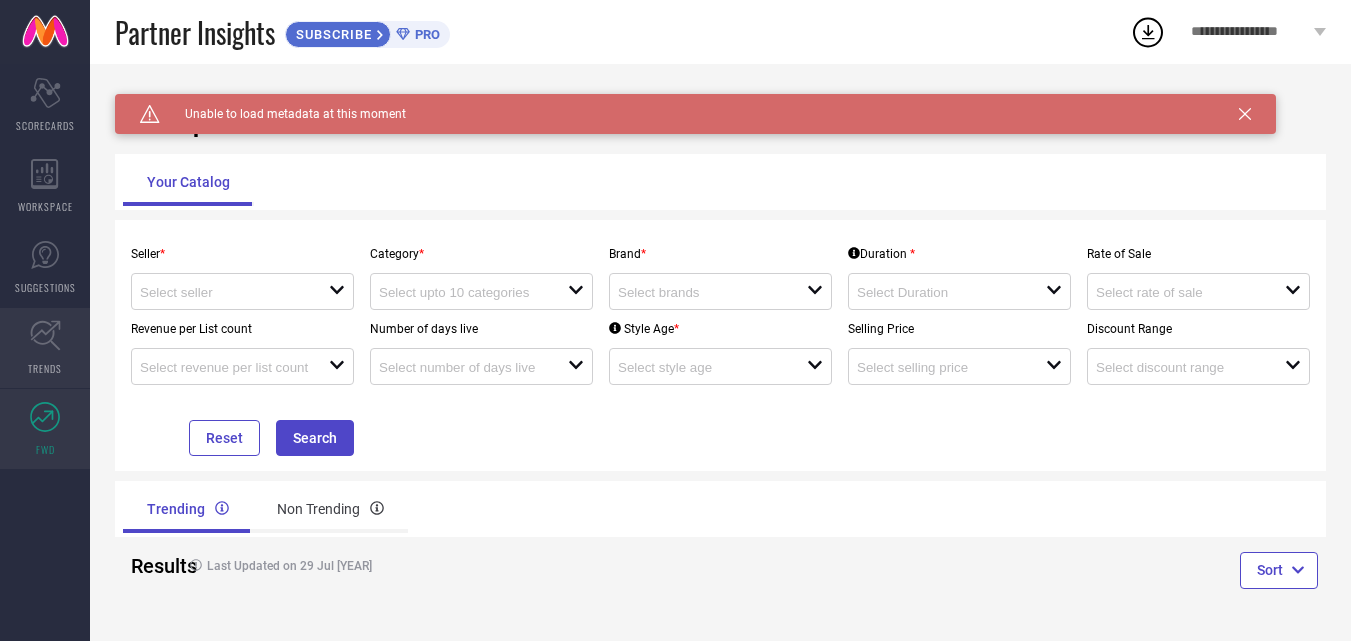 click 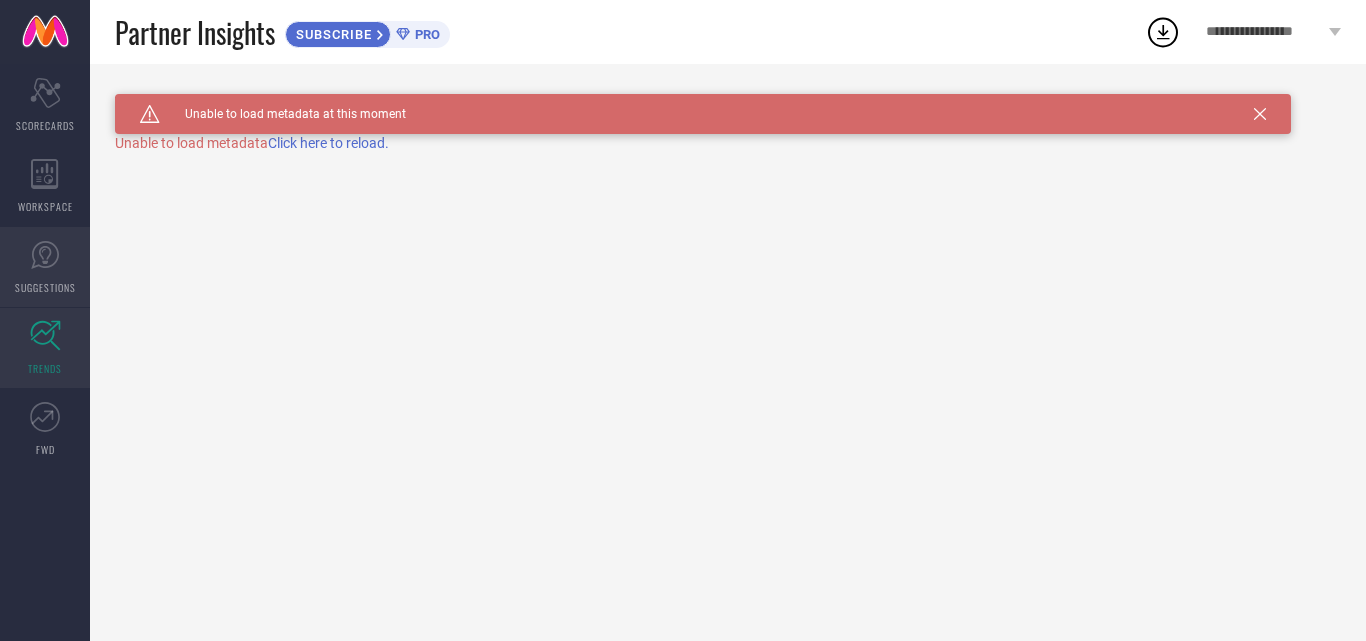 click on "SUGGESTIONS" at bounding box center [45, 287] 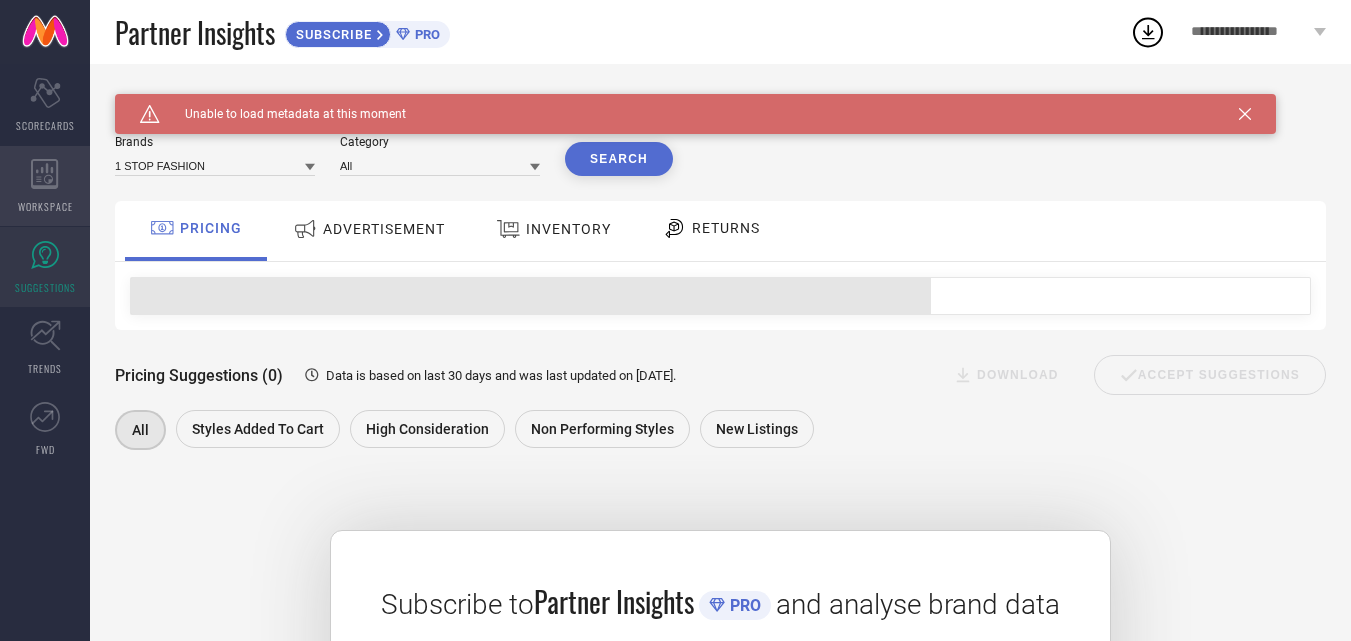 click 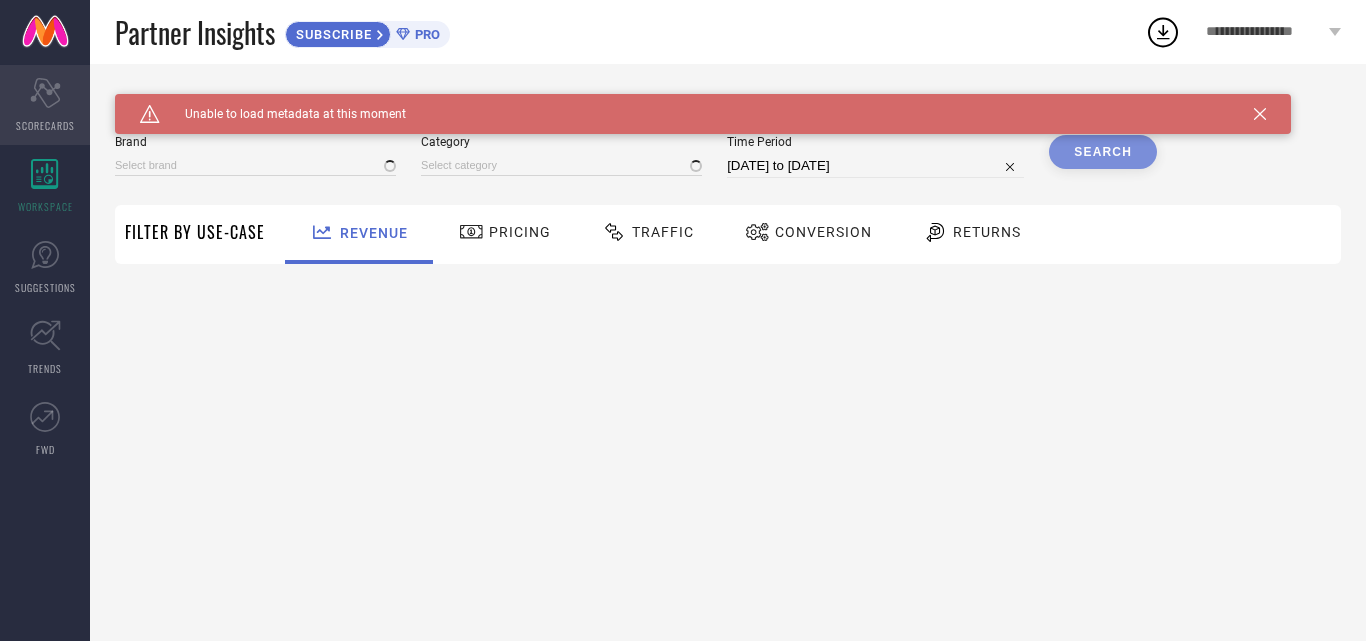 type on "1 STOP FASHION" 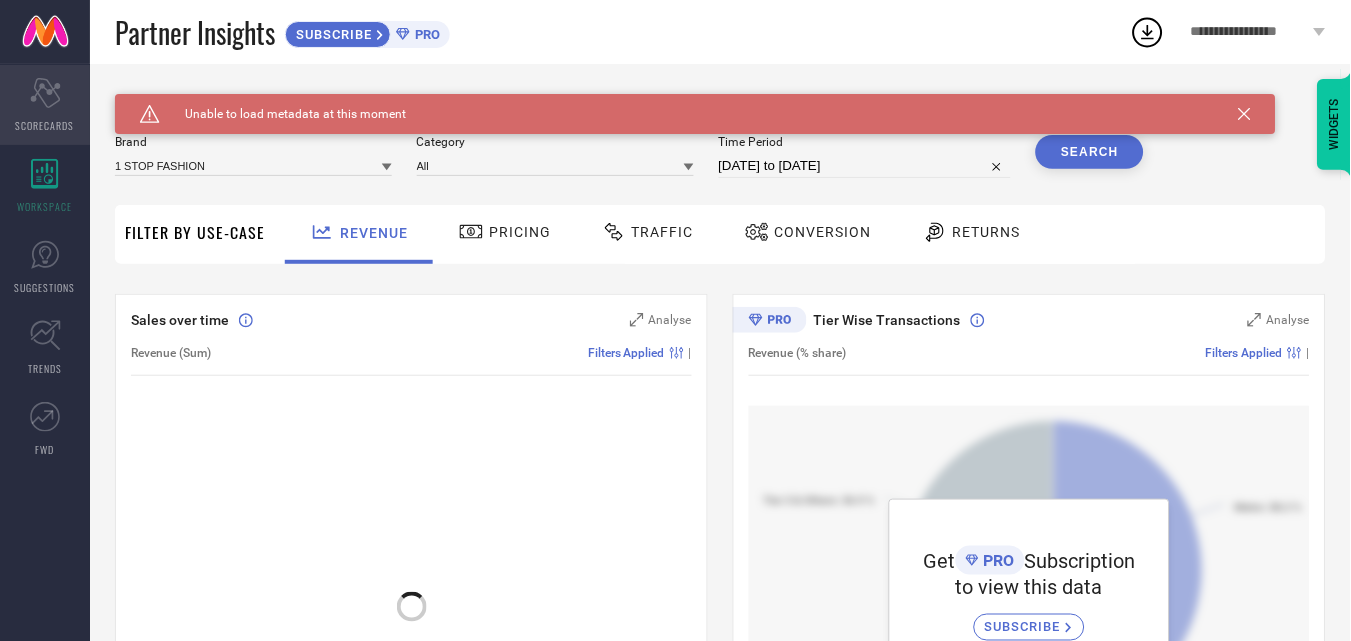 click on "Scorecard SCORECARDS" at bounding box center [45, 105] 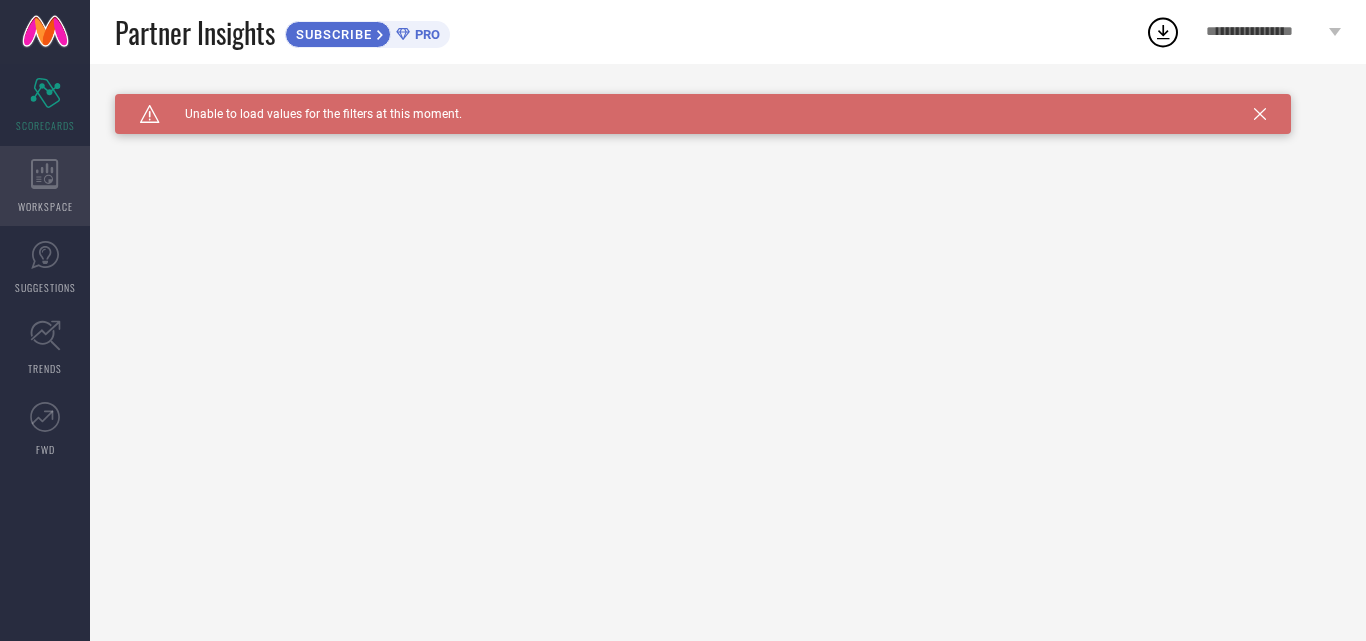 click 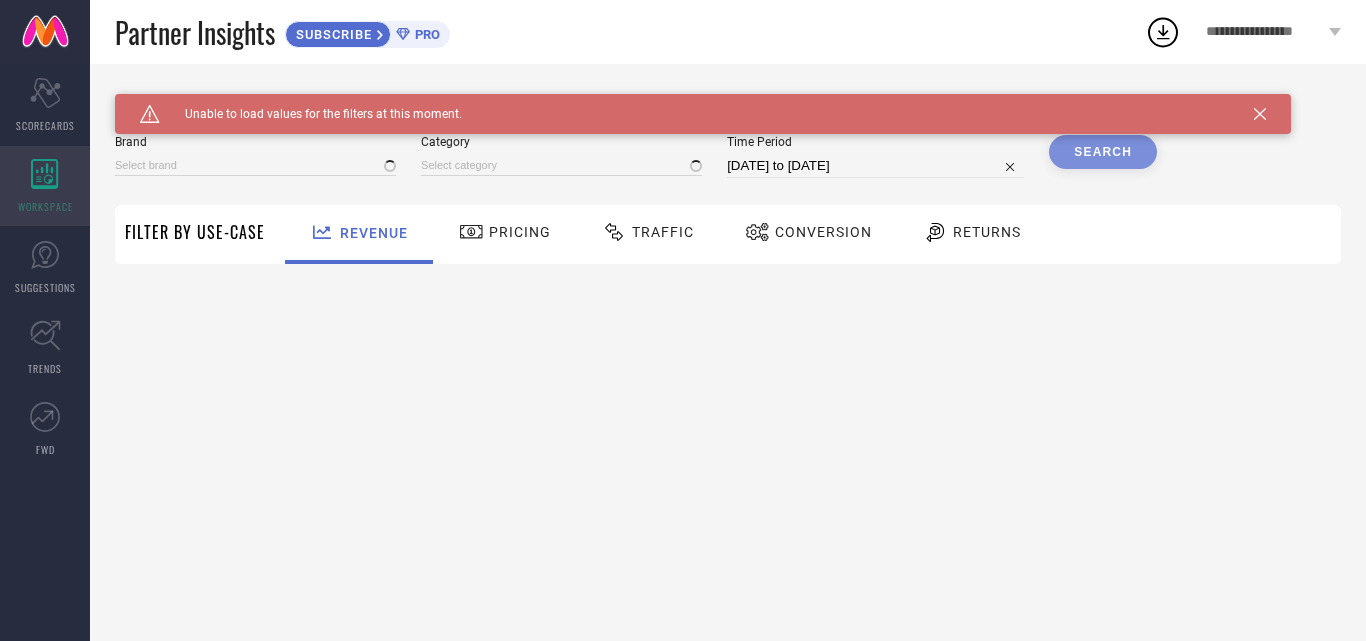 type on "1 STOP FASHION" 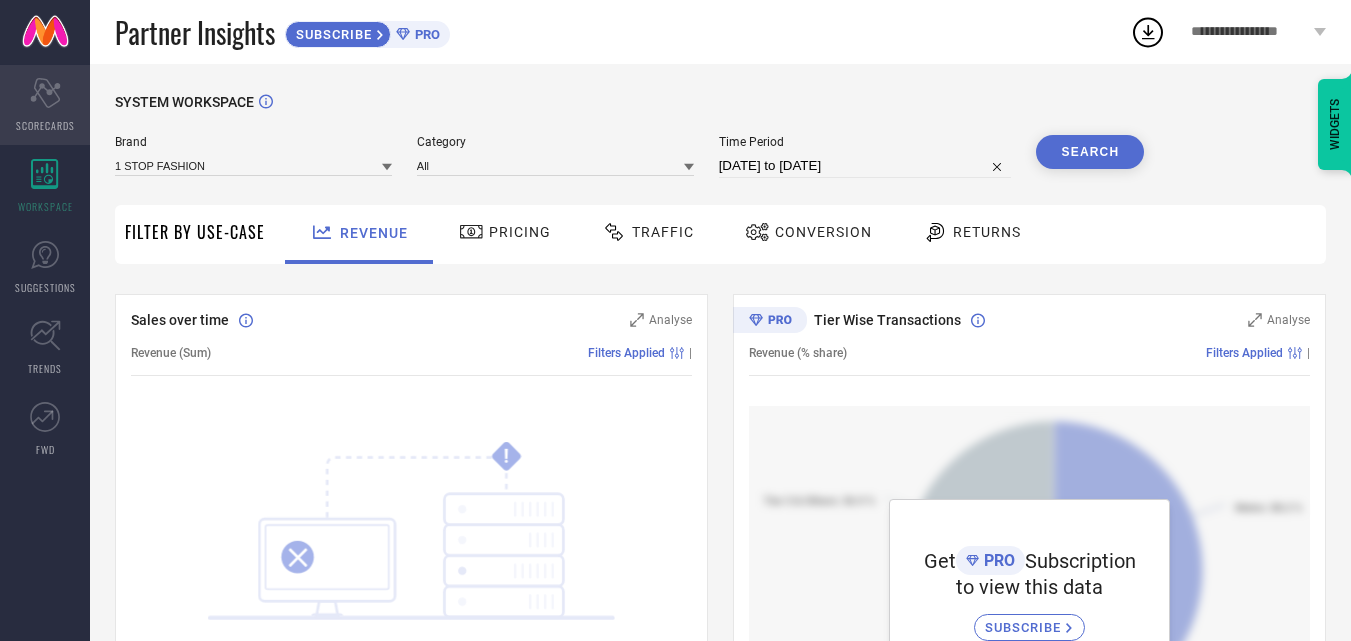 click 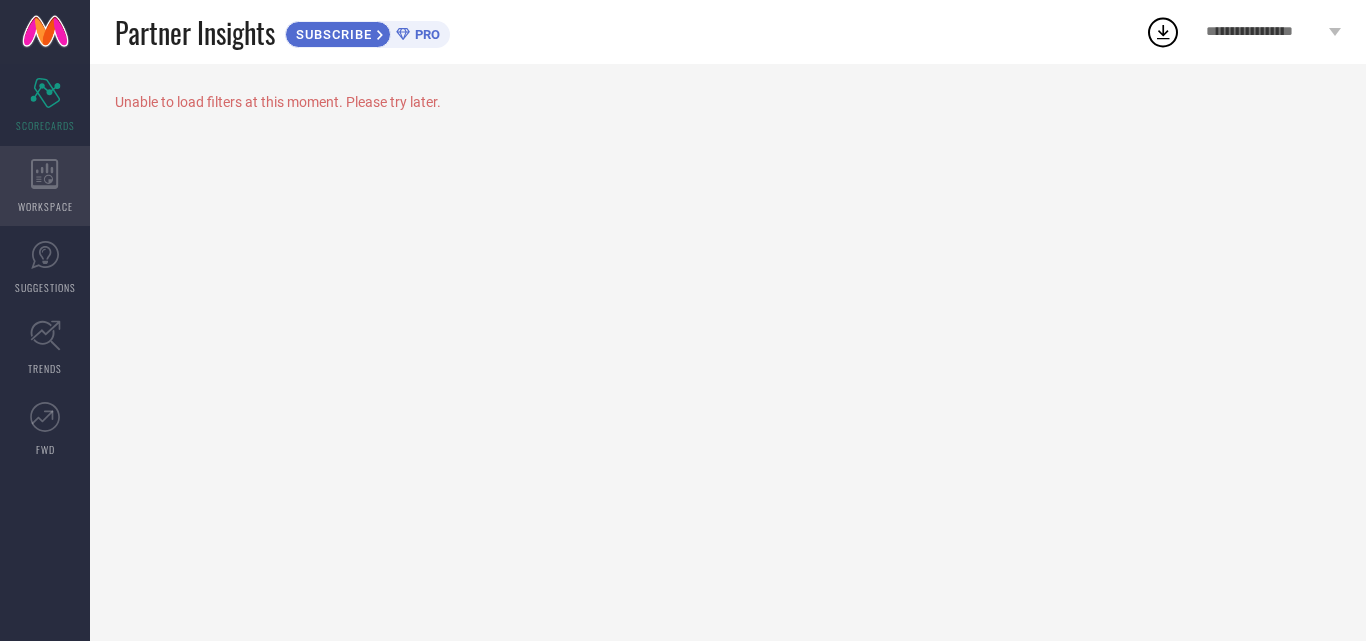 click on "WORKSPACE" at bounding box center (45, 186) 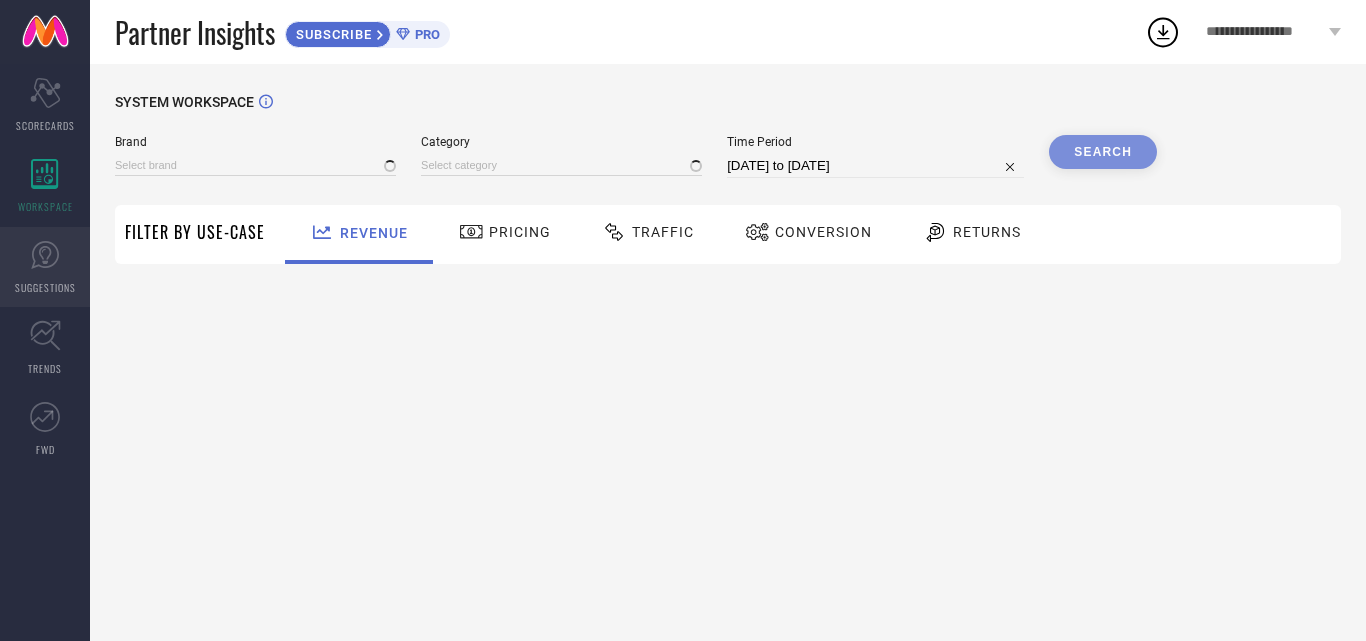 type on "1 STOP FASHION" 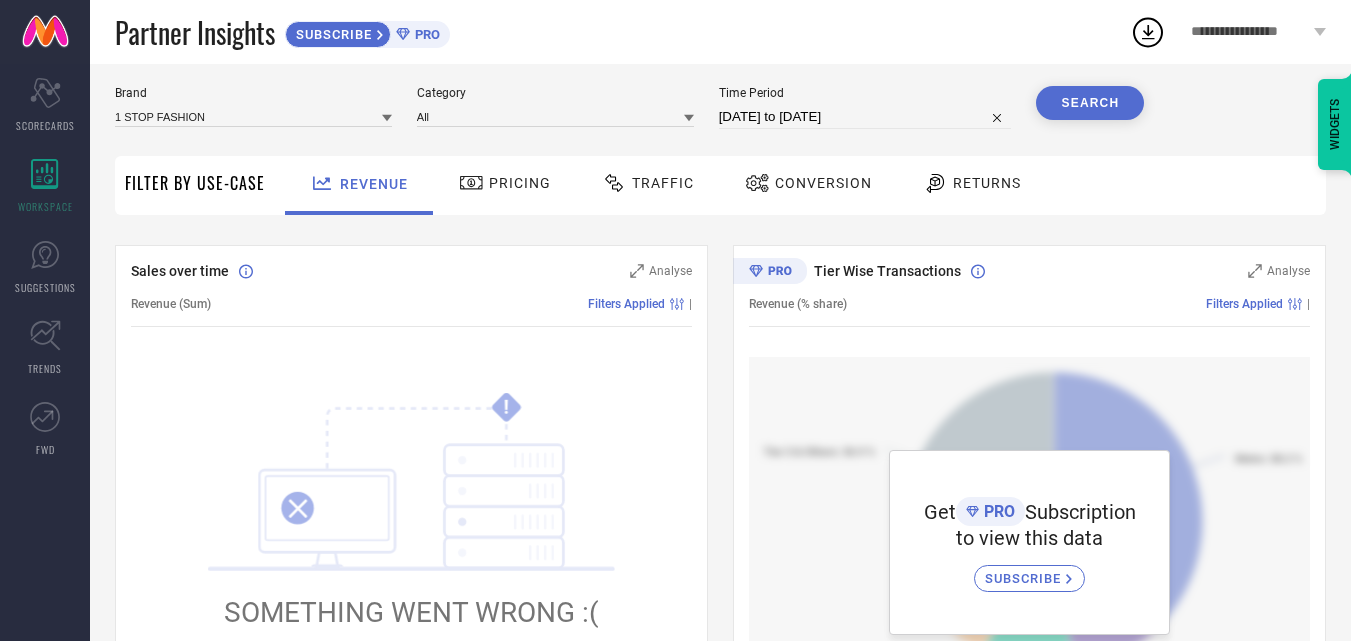 scroll, scrollTop: 31, scrollLeft: 0, axis: vertical 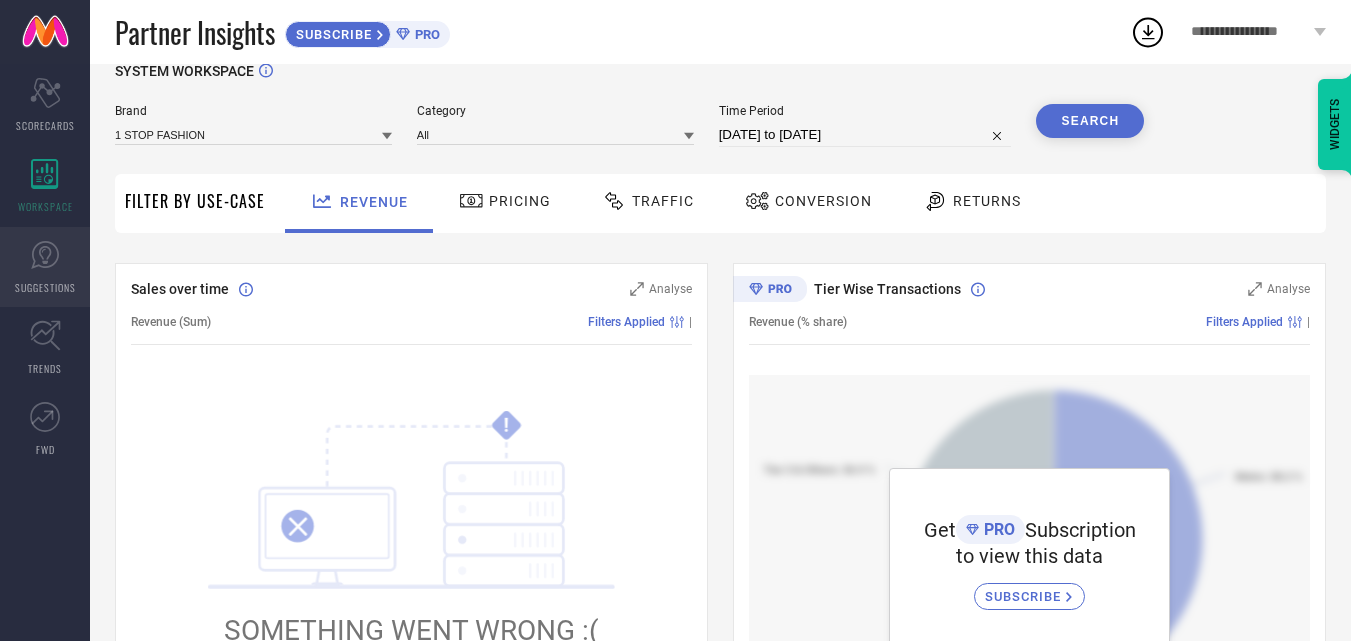 click 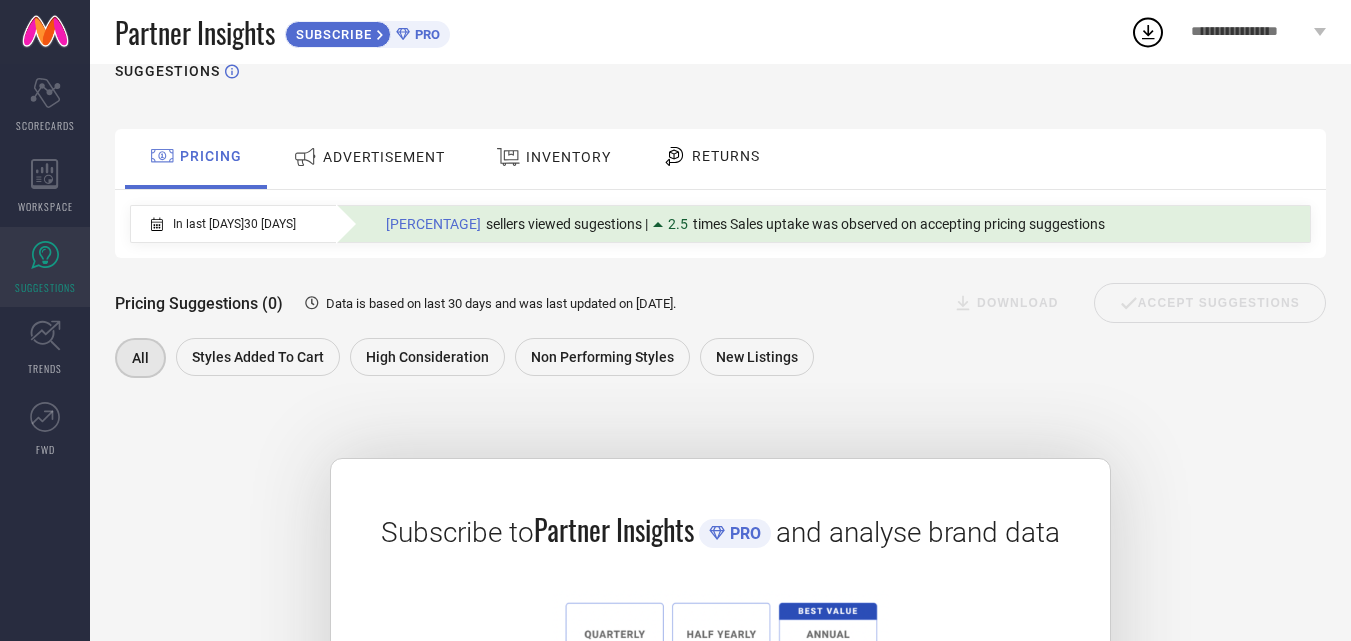 scroll, scrollTop: 0, scrollLeft: 0, axis: both 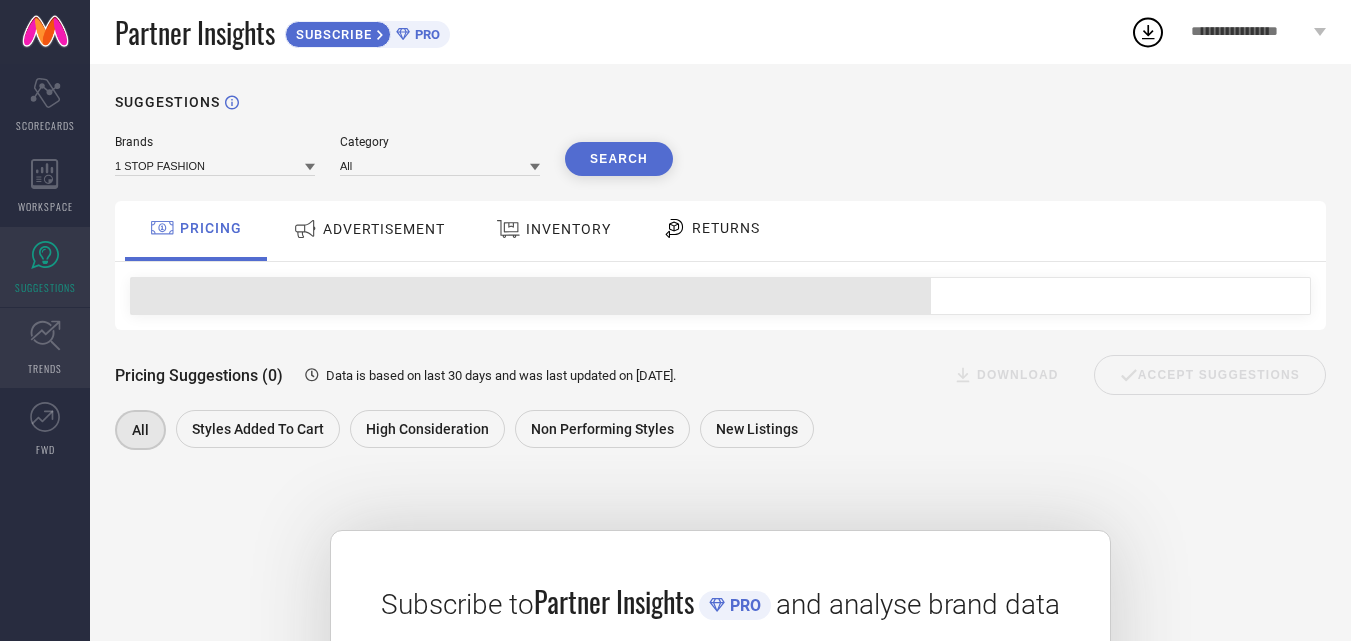 click 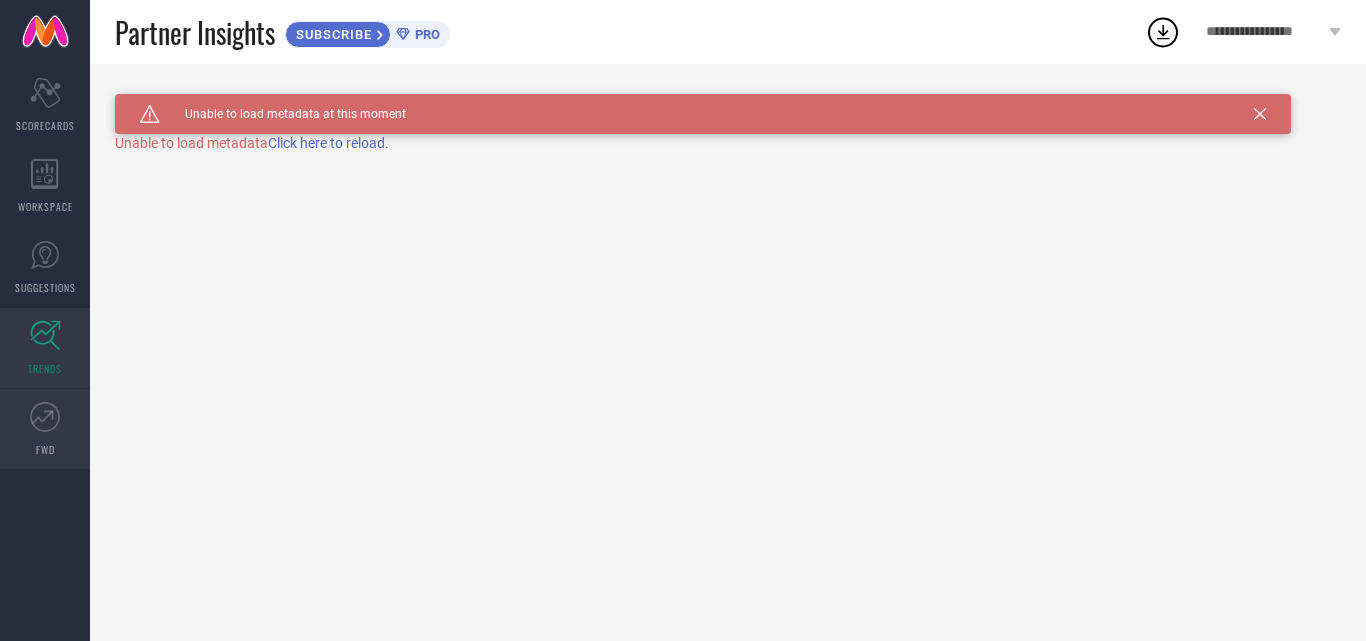 click on "FWD" at bounding box center [45, 429] 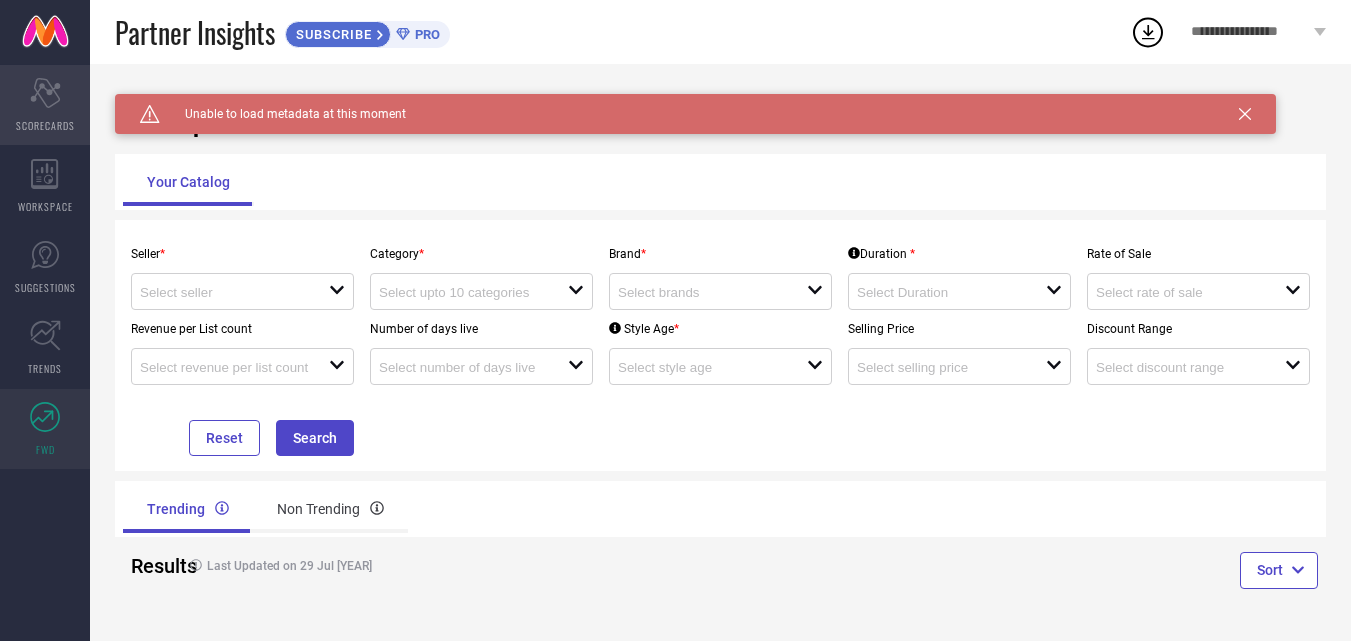 click on "SCORECARDS" at bounding box center (45, 125) 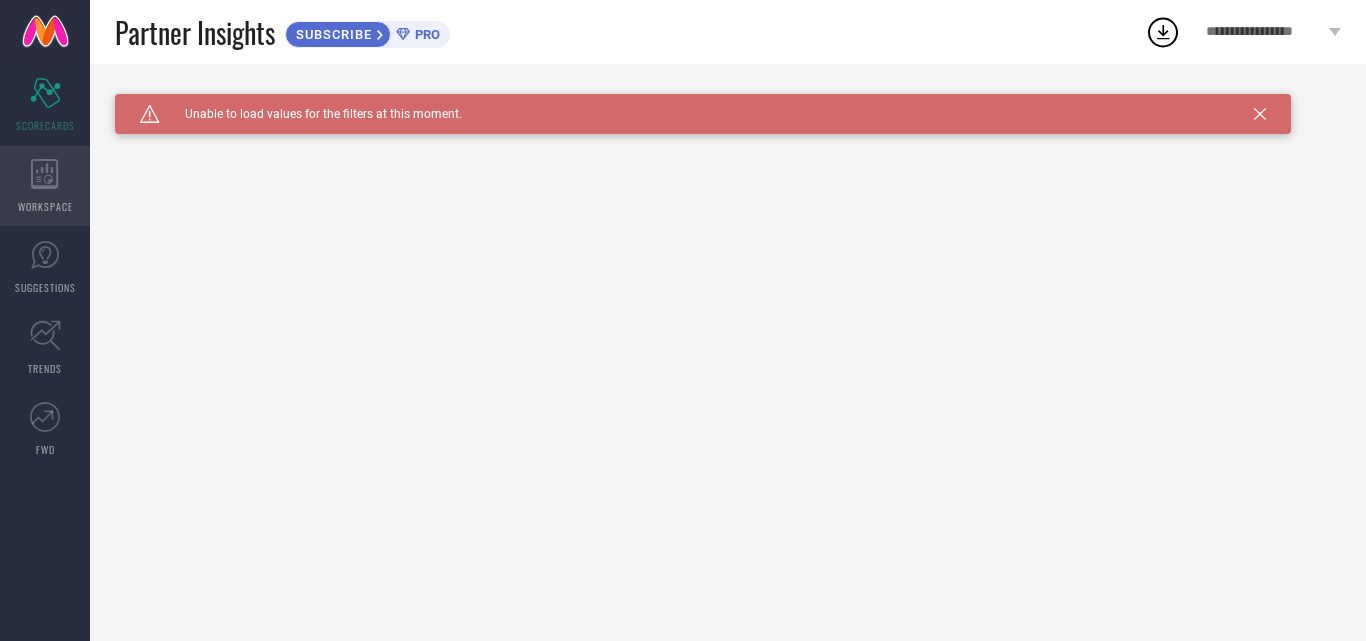 click 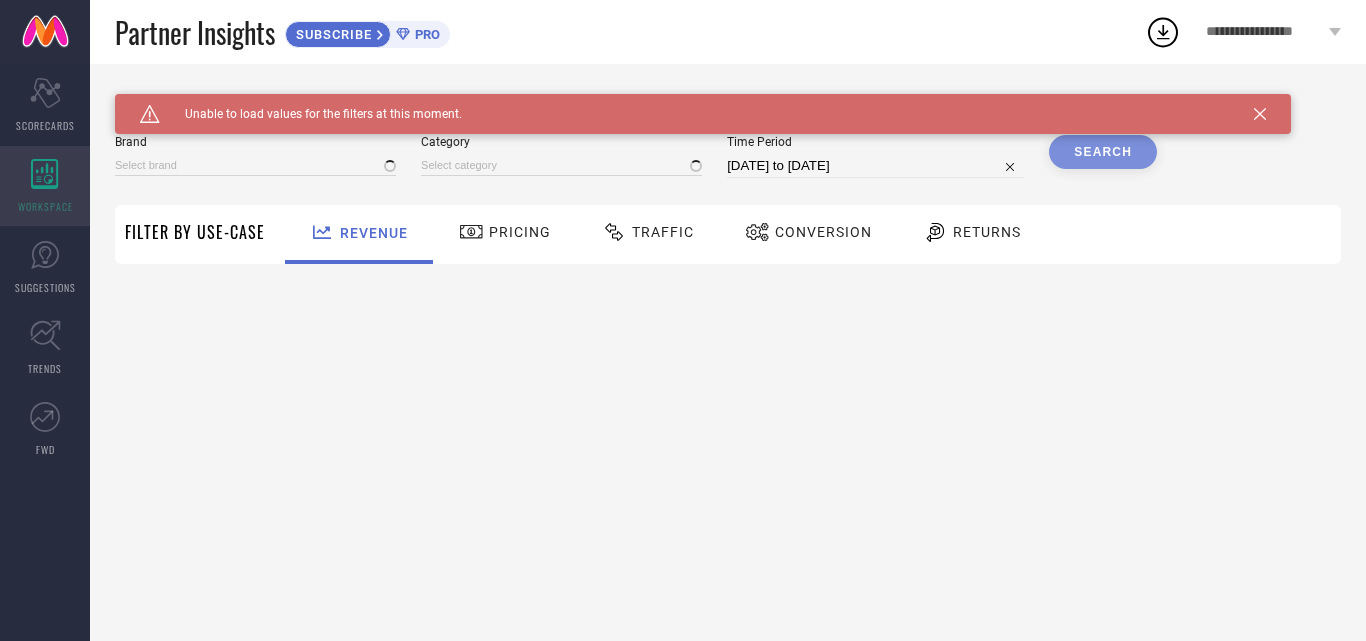 type on "1 STOP FASHION" 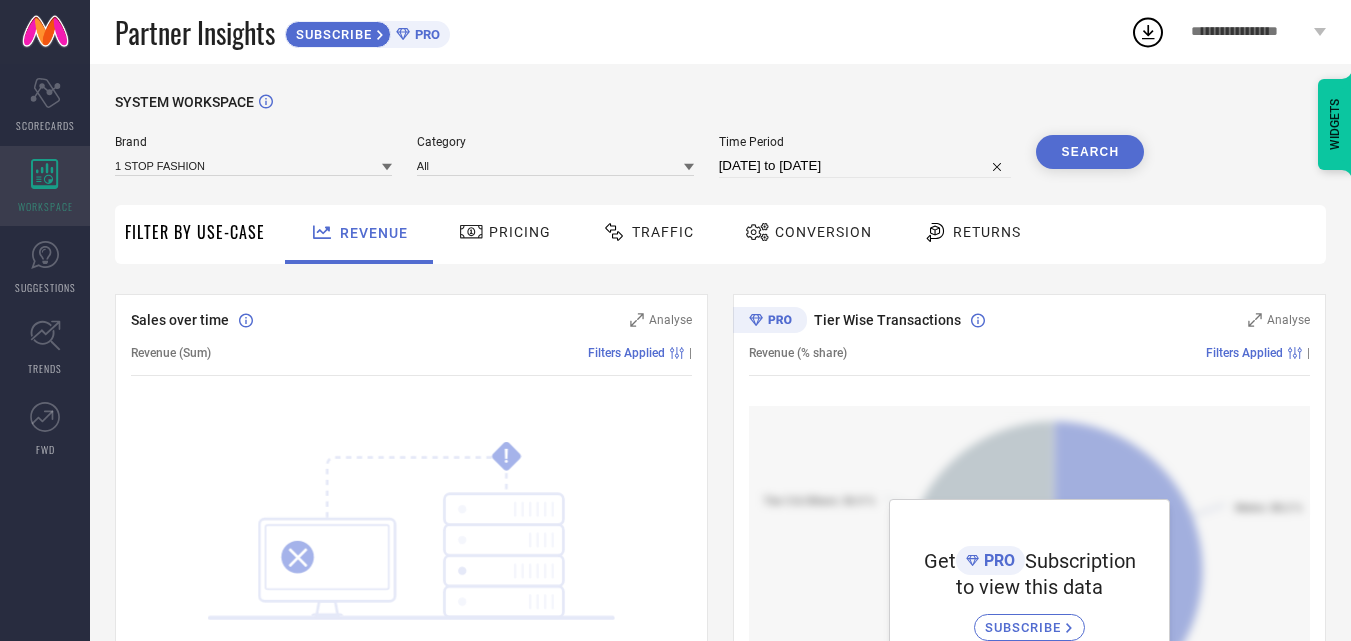 click on "WORKSPACE" at bounding box center [45, 186] 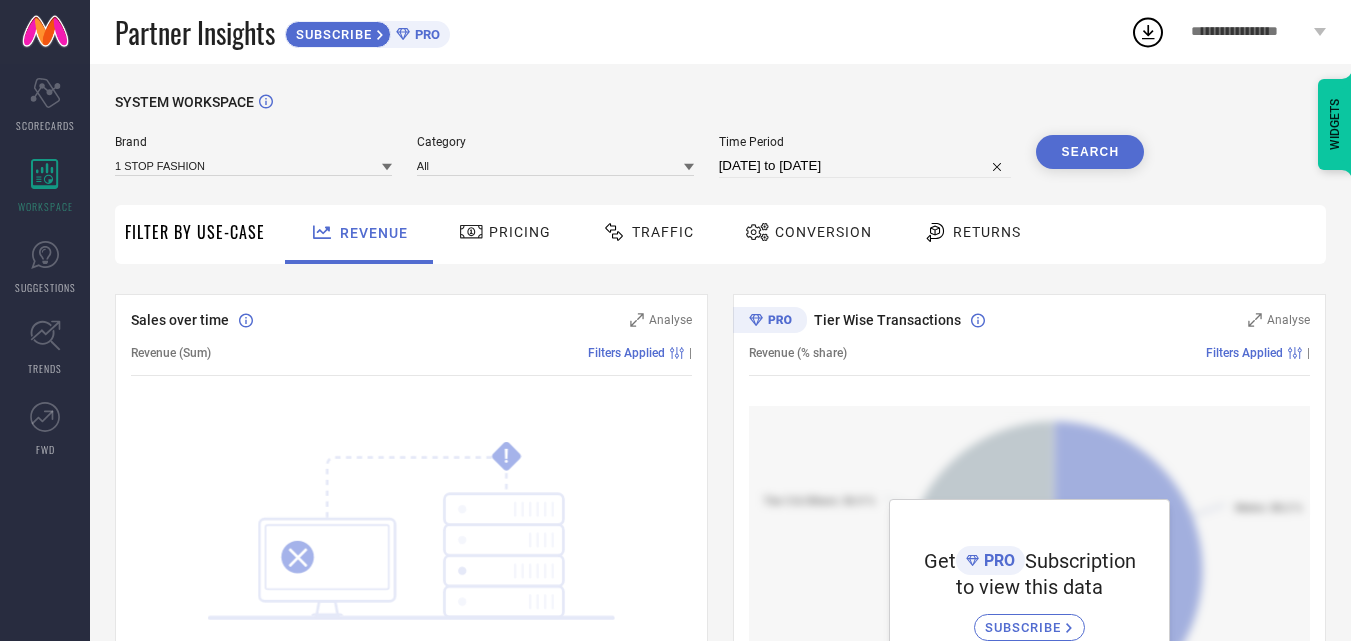 click at bounding box center [387, 166] 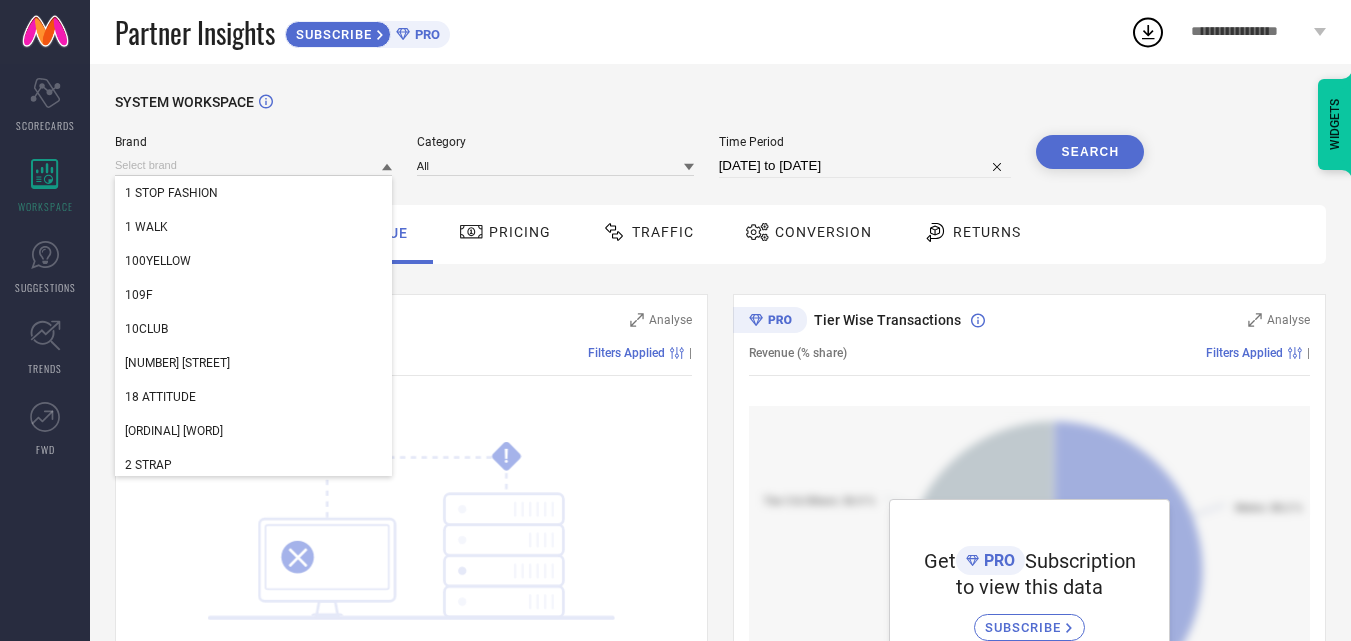 click on "SYSTEM WORKSPACE" at bounding box center [720, 114] 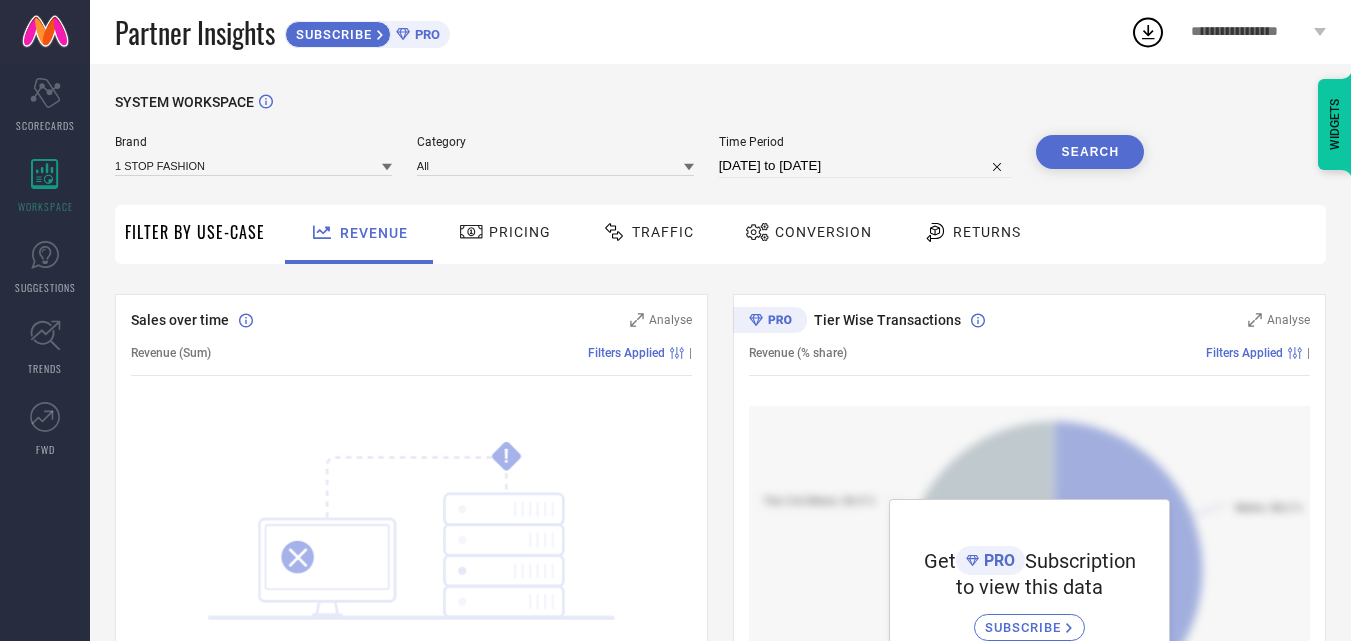 click 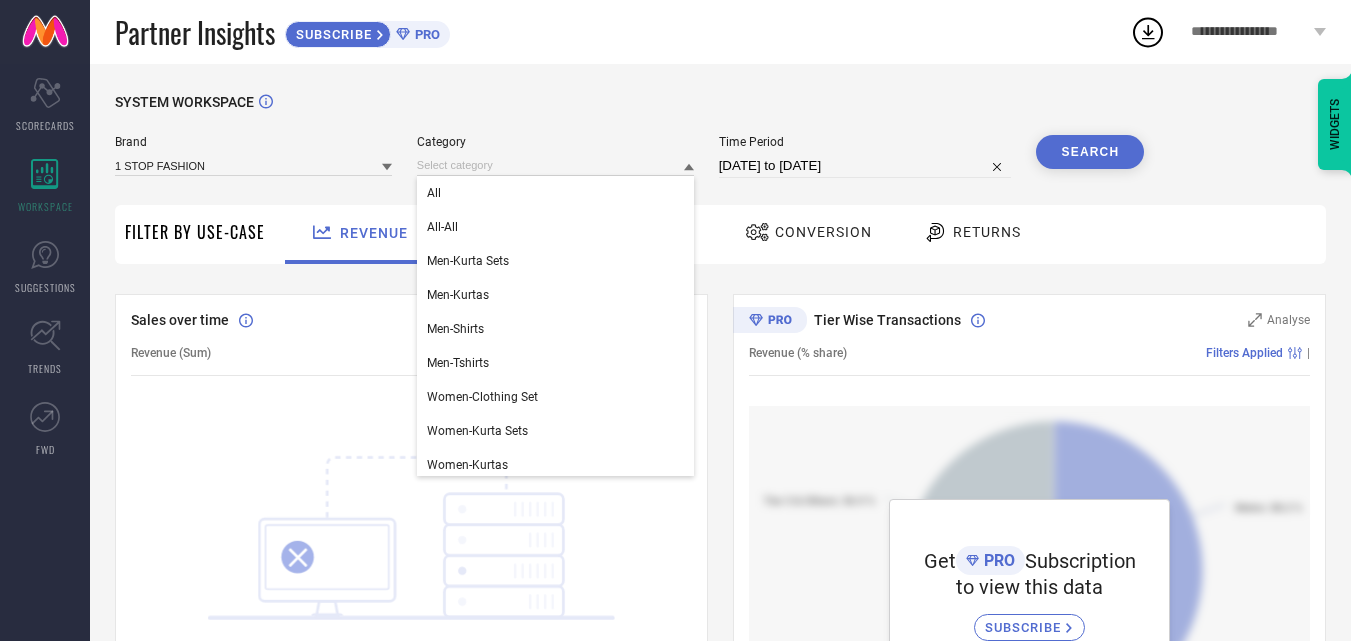 click on "SYSTEM WORKSPACE" at bounding box center [720, 114] 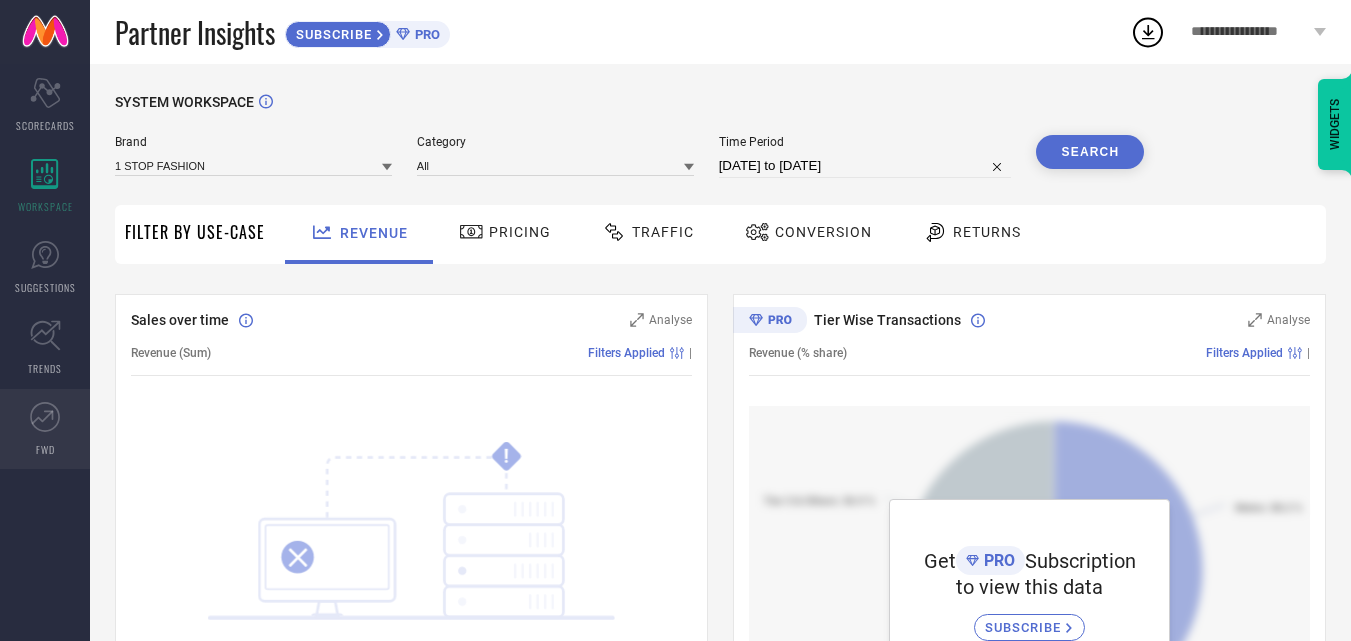 click 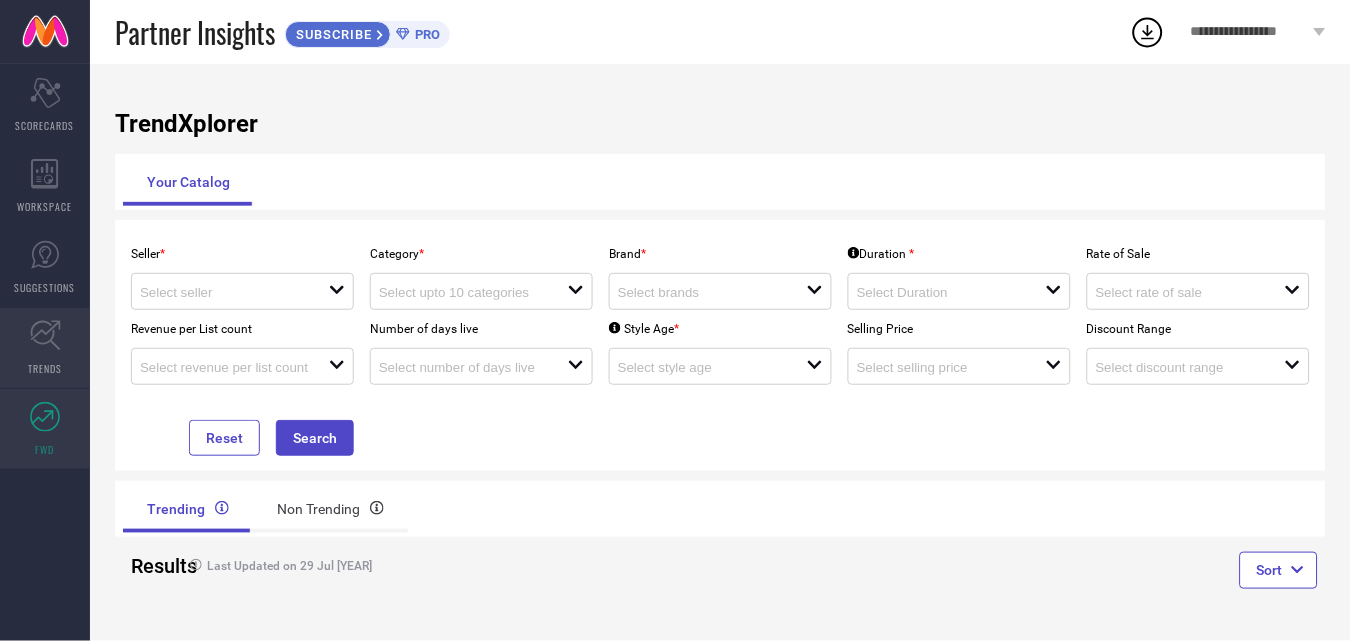 click on "TRENDS" at bounding box center [45, 348] 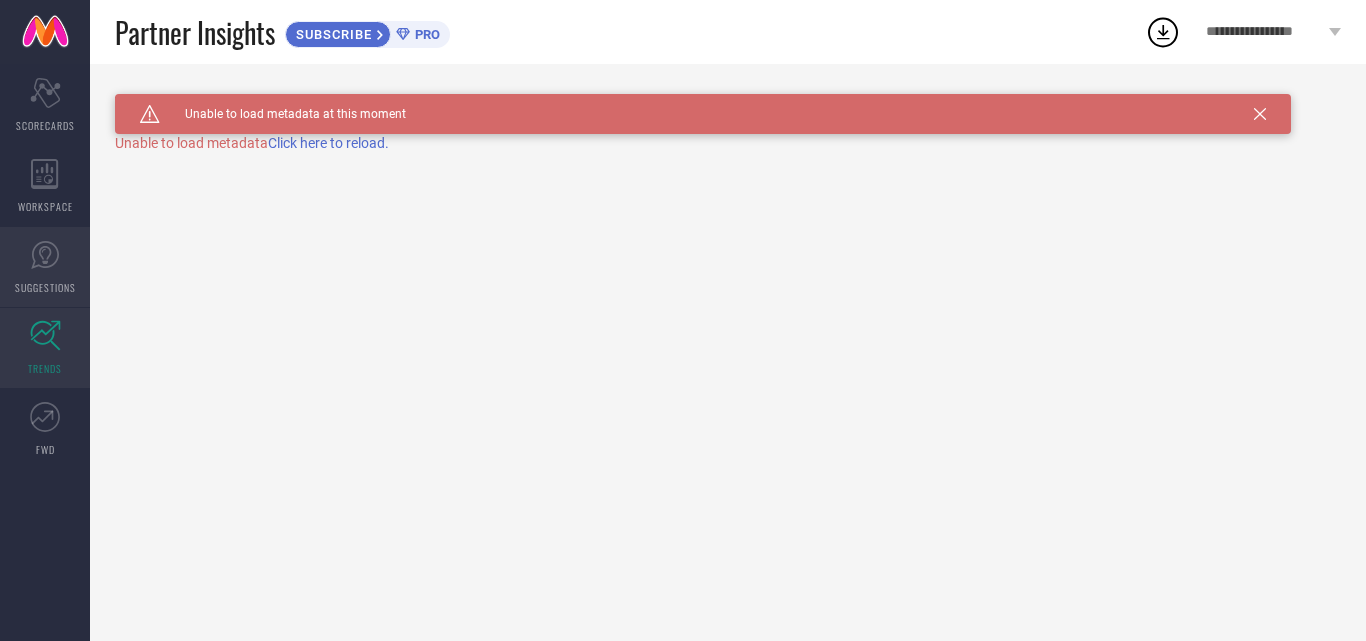 click 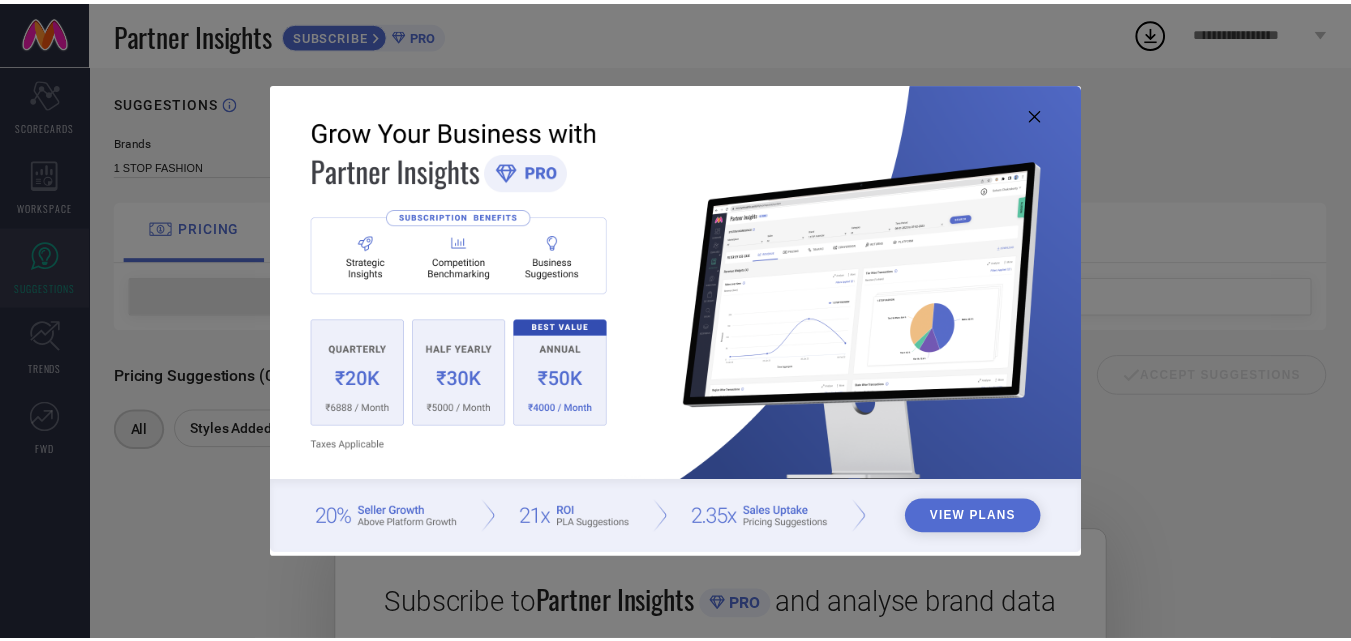 scroll, scrollTop: 0, scrollLeft: 0, axis: both 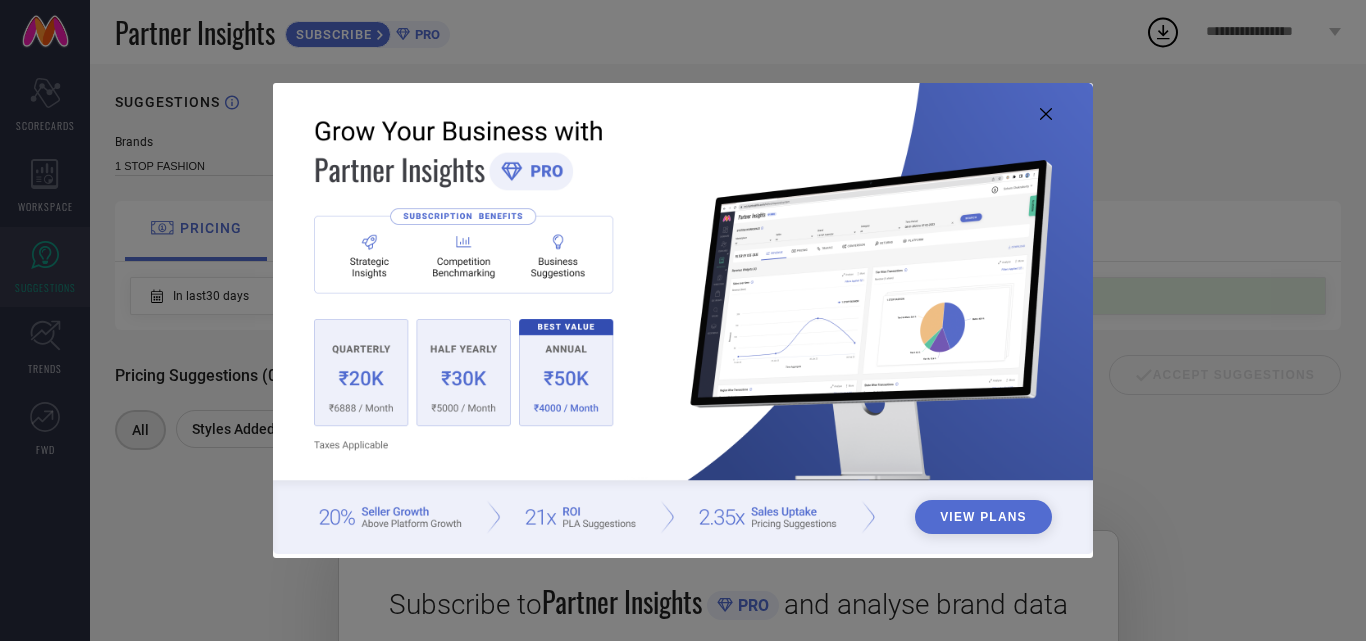 click 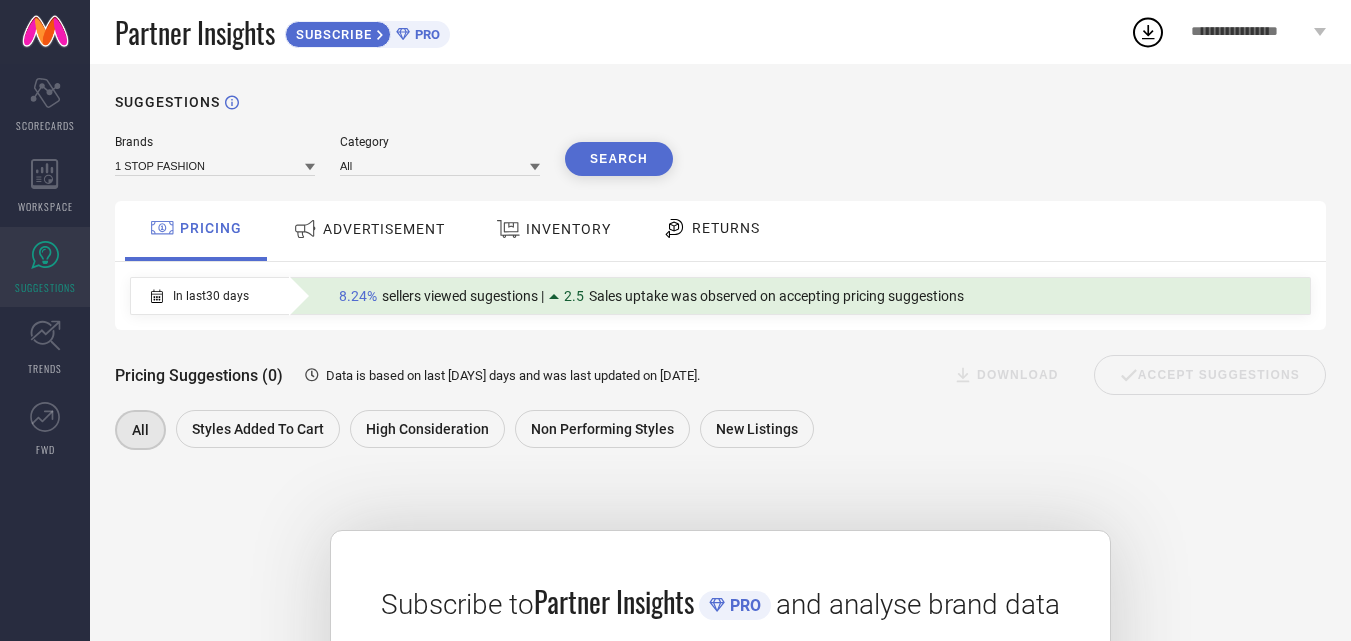 click on "**********" at bounding box center [1250, 32] 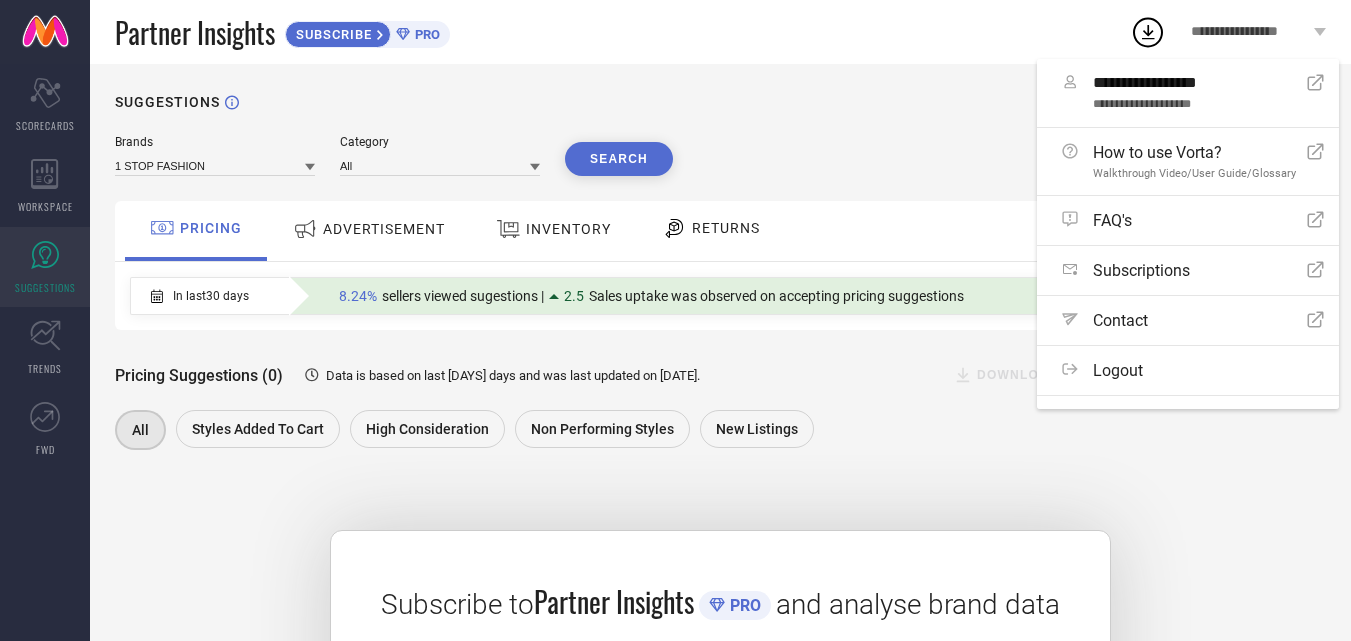 click on "[BRAND] Insights SUBSCRIBE PRO" at bounding box center [622, 32] 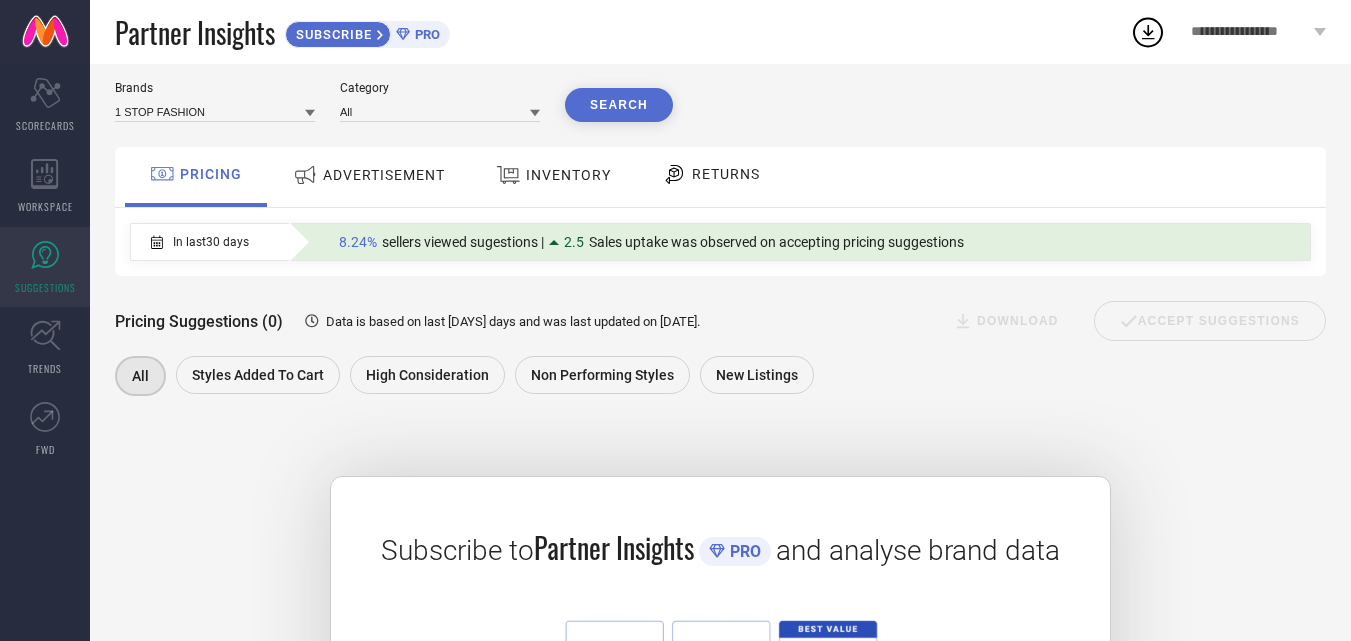 scroll, scrollTop: 43, scrollLeft: 0, axis: vertical 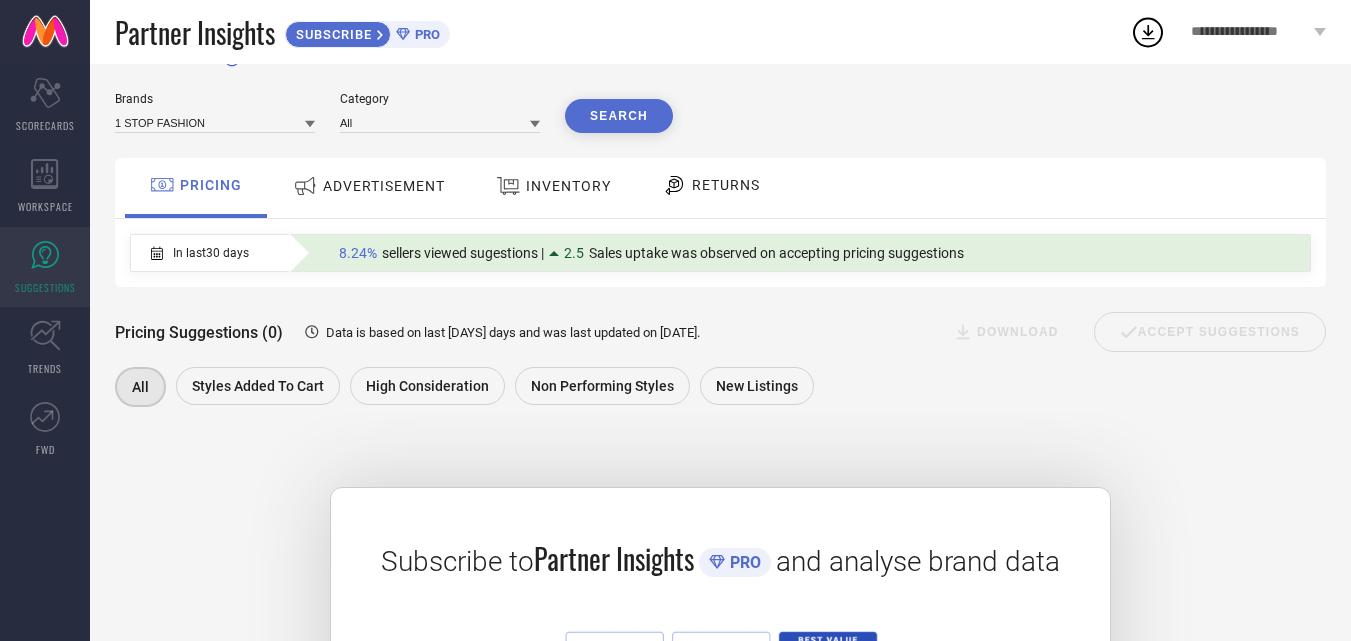 drag, startPoint x: 1348, startPoint y: 300, endPoint x: 1360, endPoint y: 289, distance: 16.27882 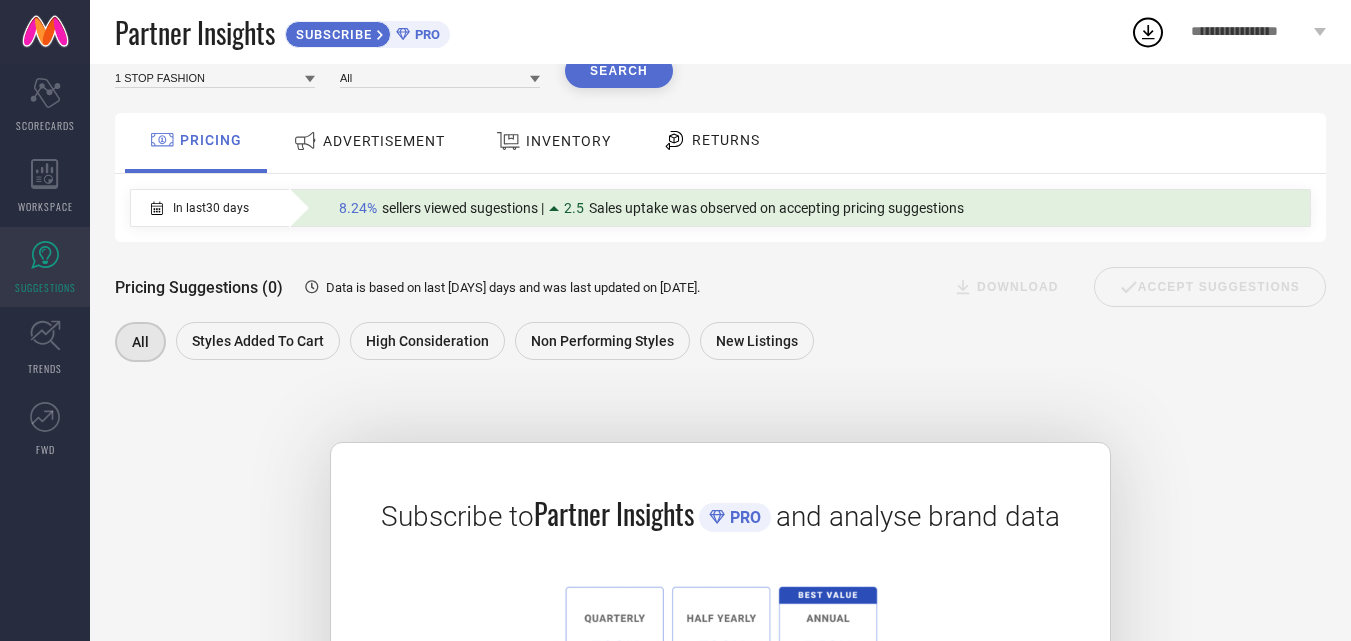 scroll, scrollTop: 58, scrollLeft: 0, axis: vertical 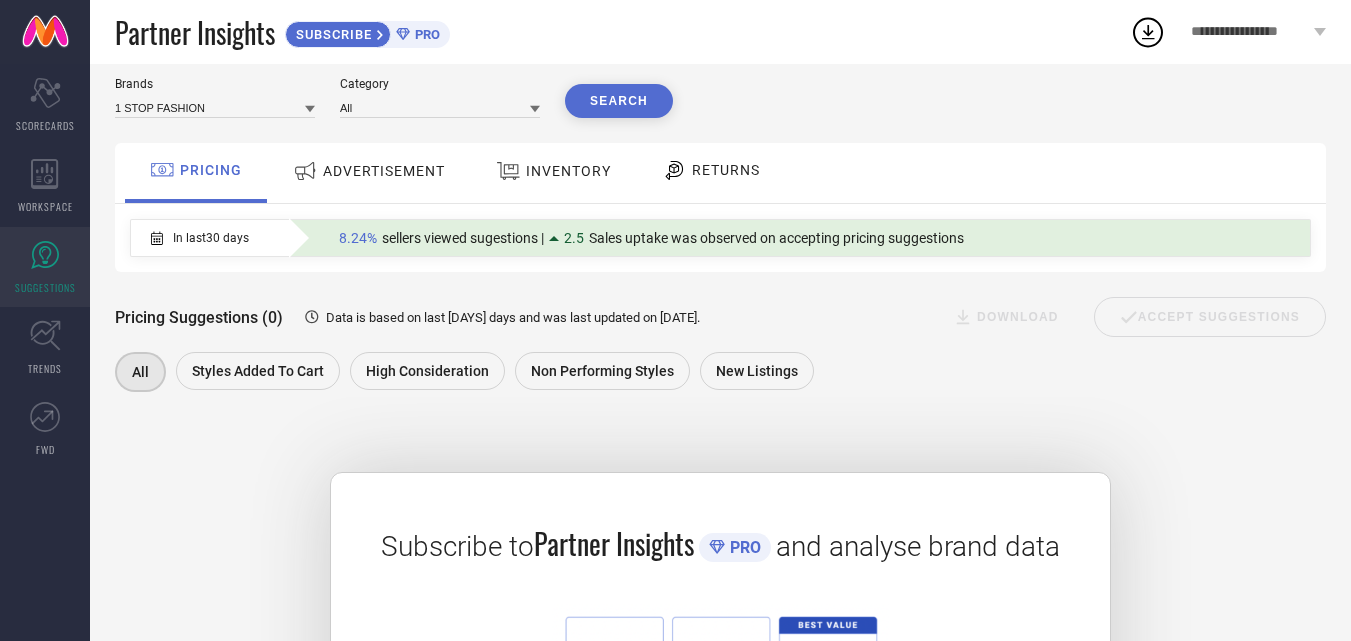 click on "**********" at bounding box center (1258, 32) 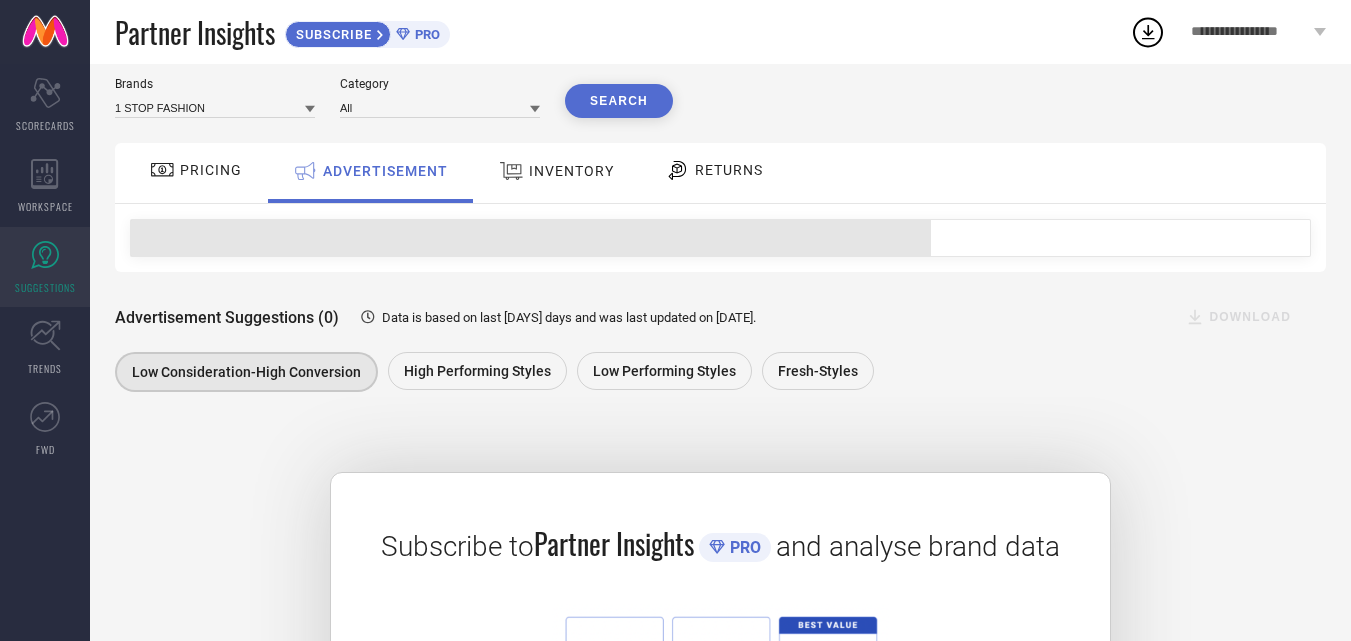 click on "INVENTORY" at bounding box center [571, 171] 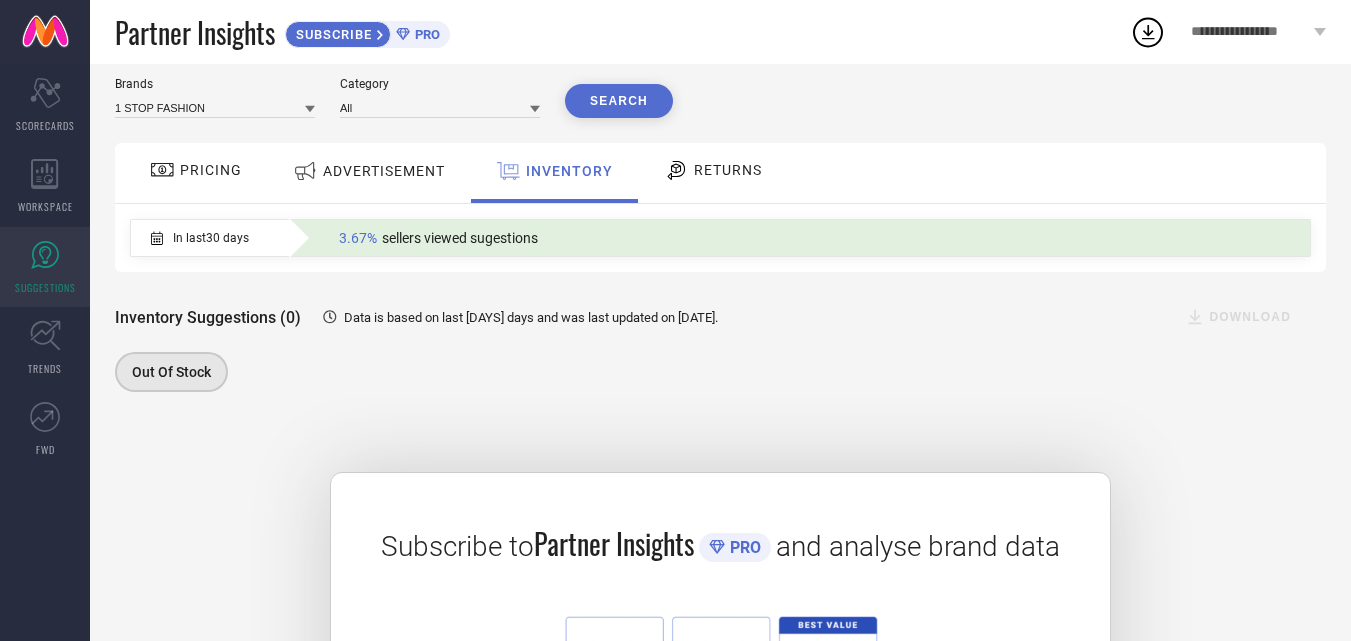 click on "RETURNS" at bounding box center (728, 170) 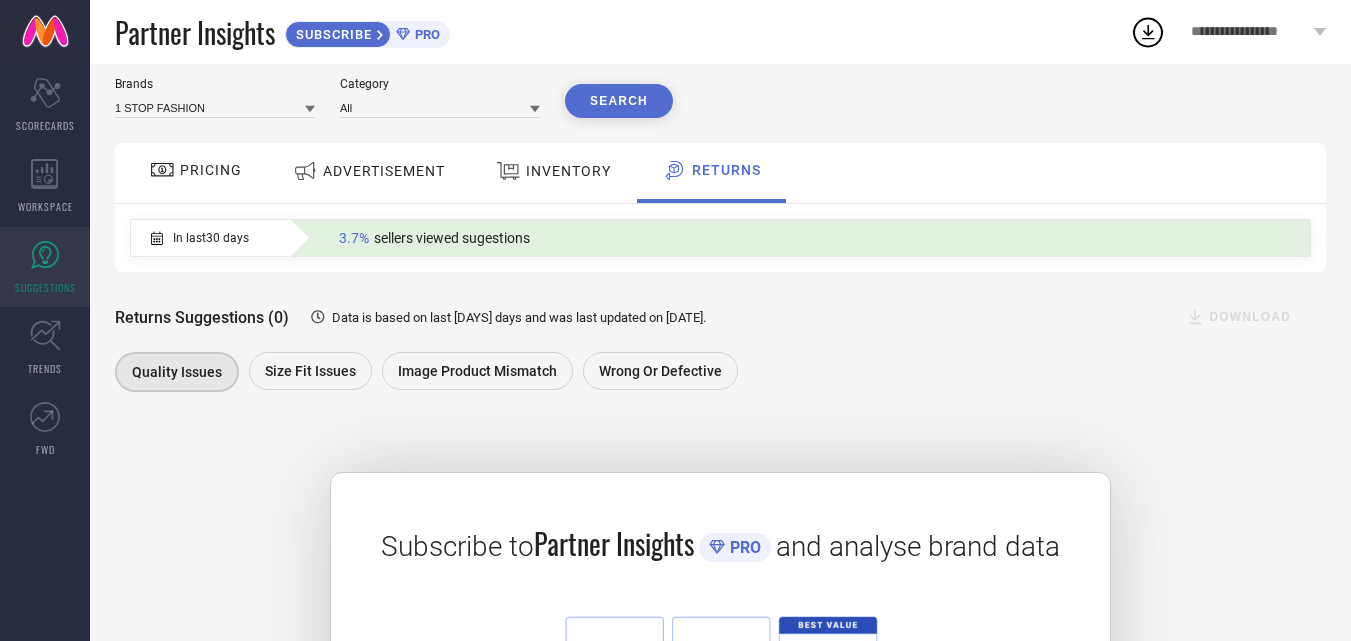 click 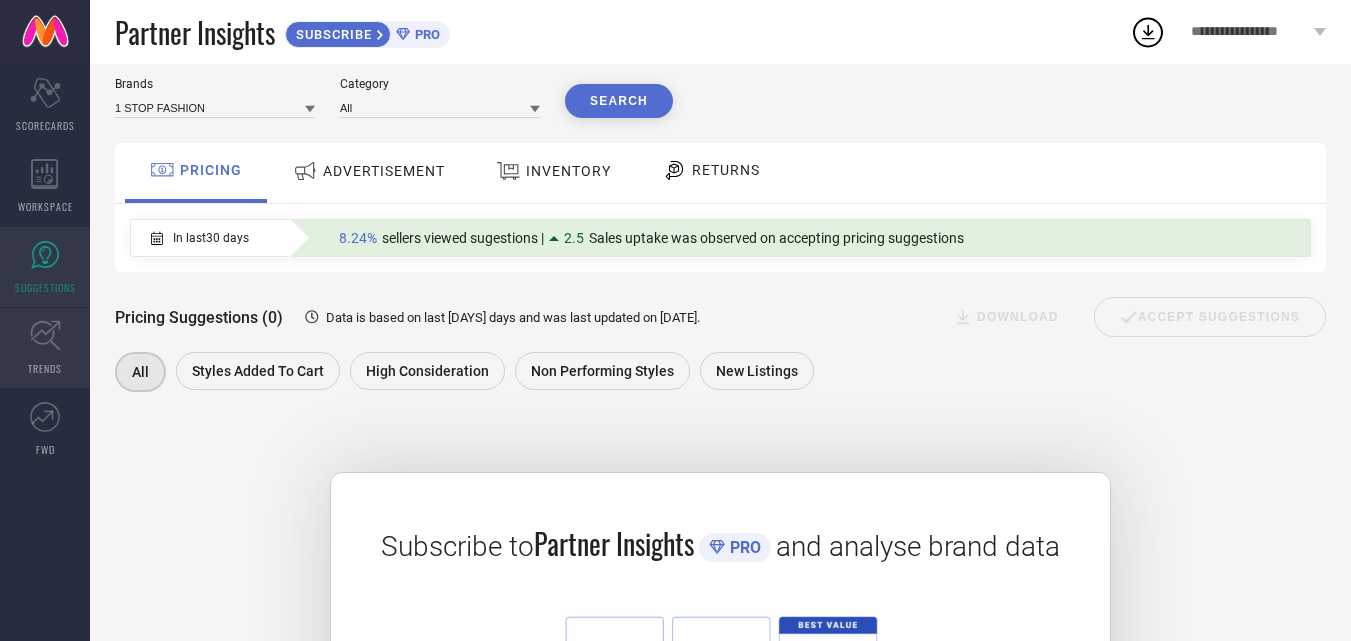 click 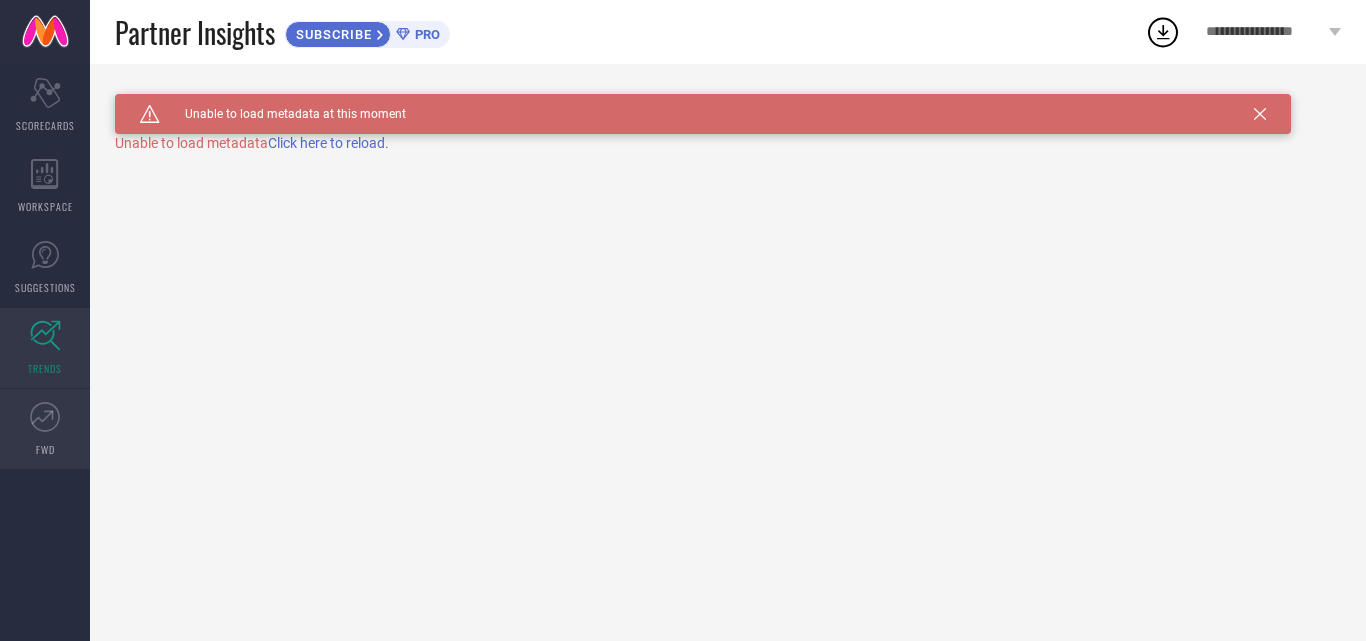 click 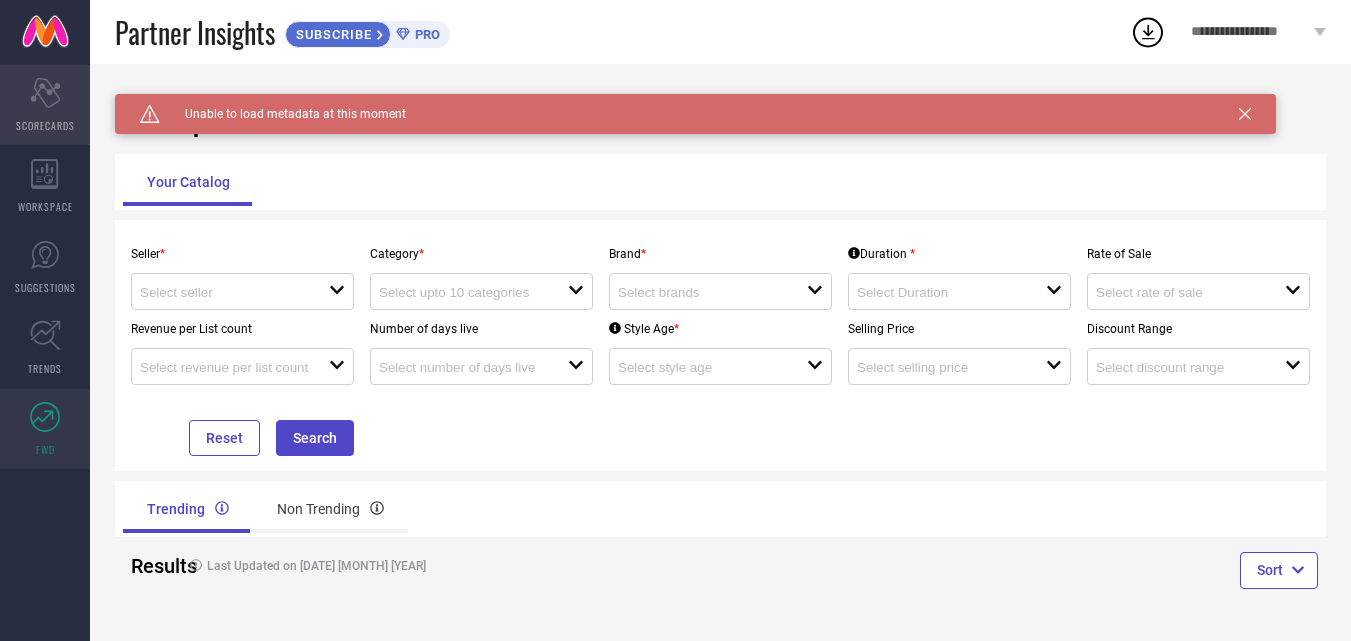 click on "Scorecard" 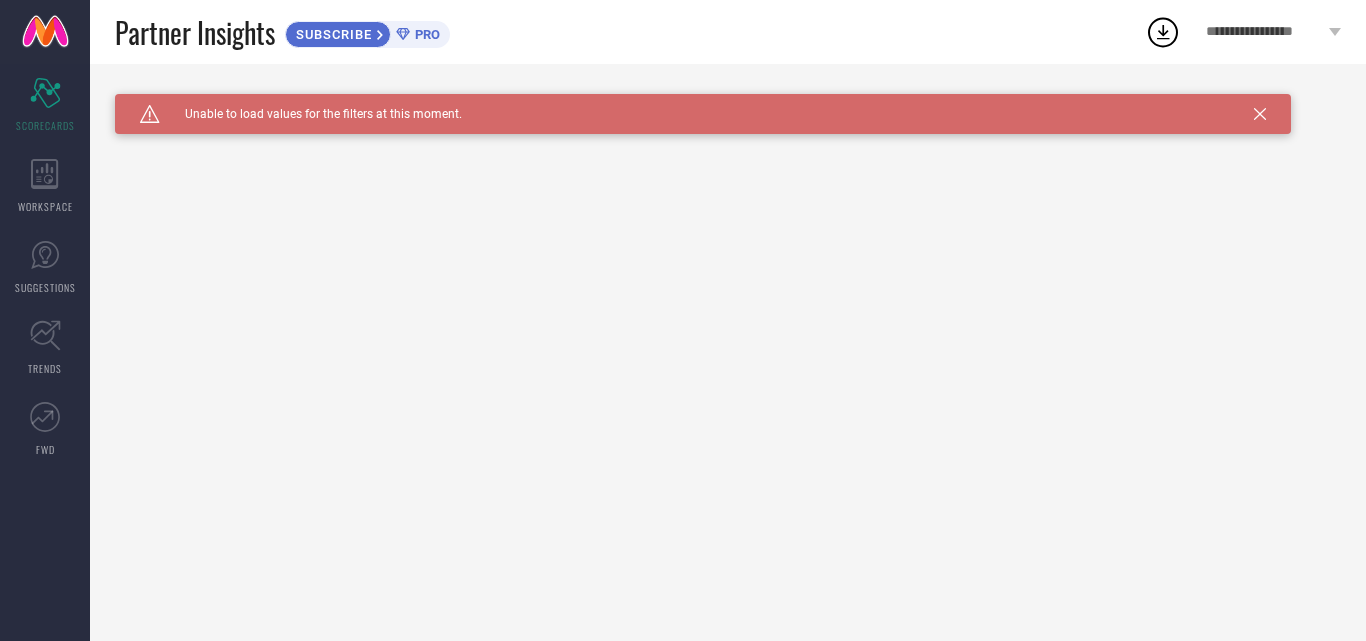 click 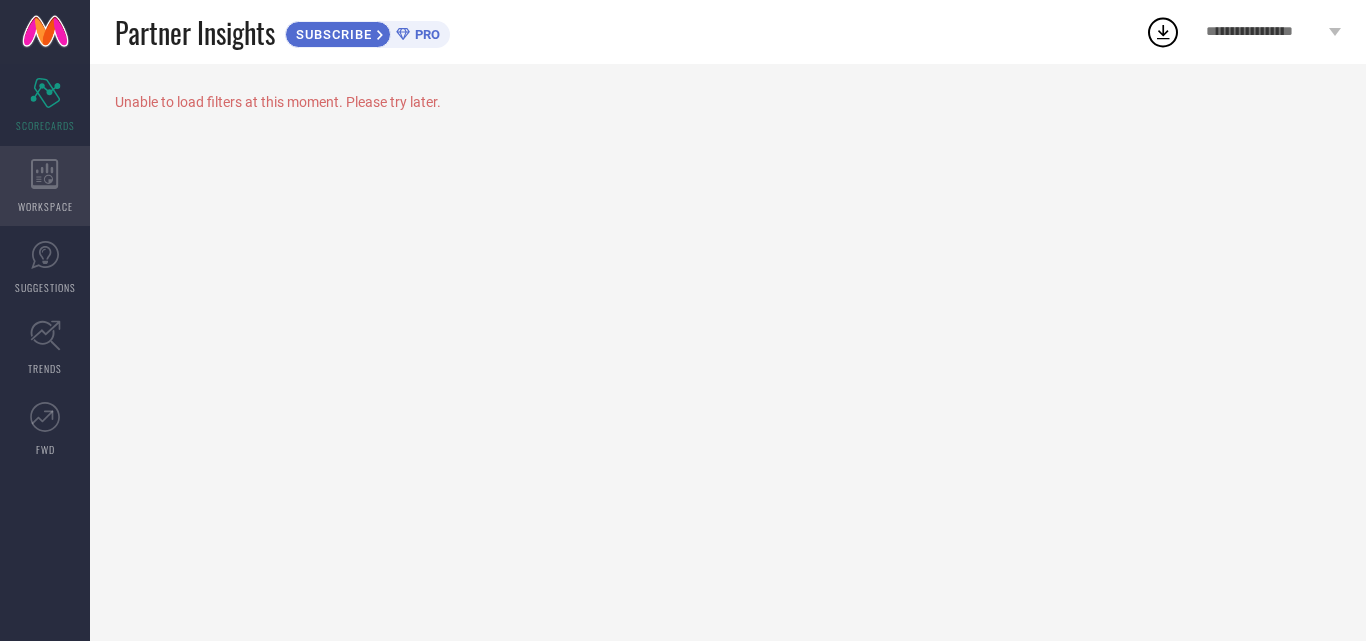 click on "WORKSPACE" at bounding box center [45, 186] 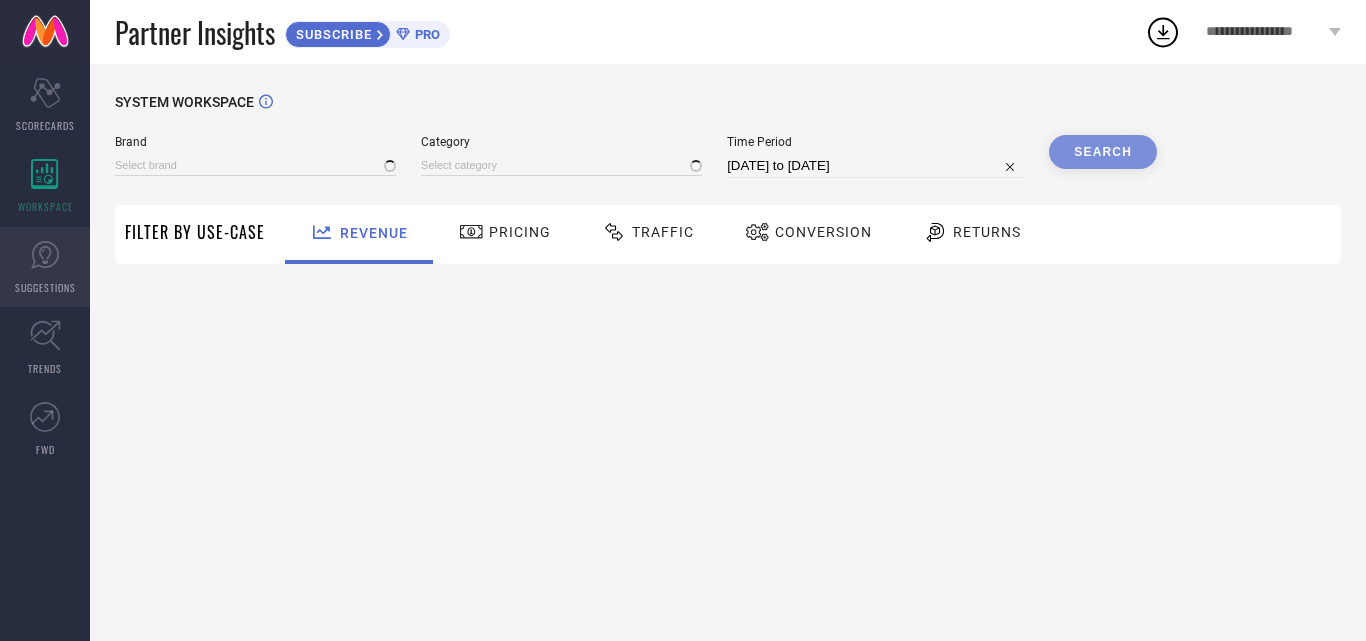 type on "1 STOP FASHION" 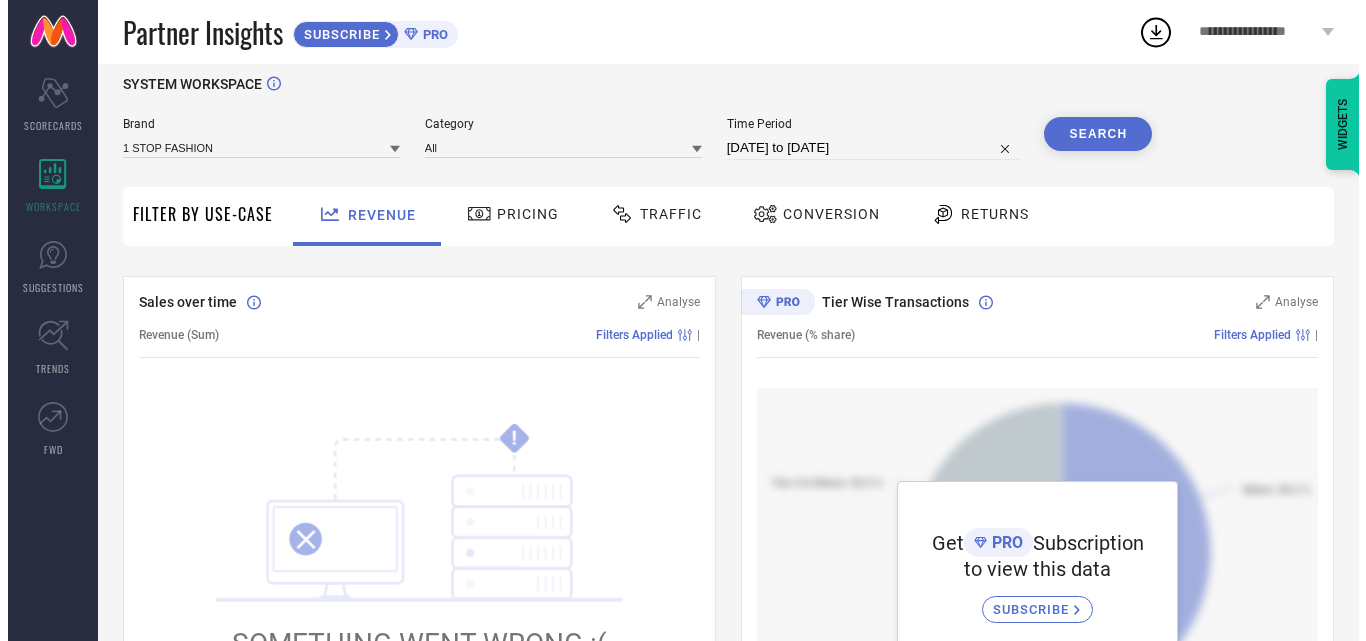 scroll, scrollTop: 0, scrollLeft: 0, axis: both 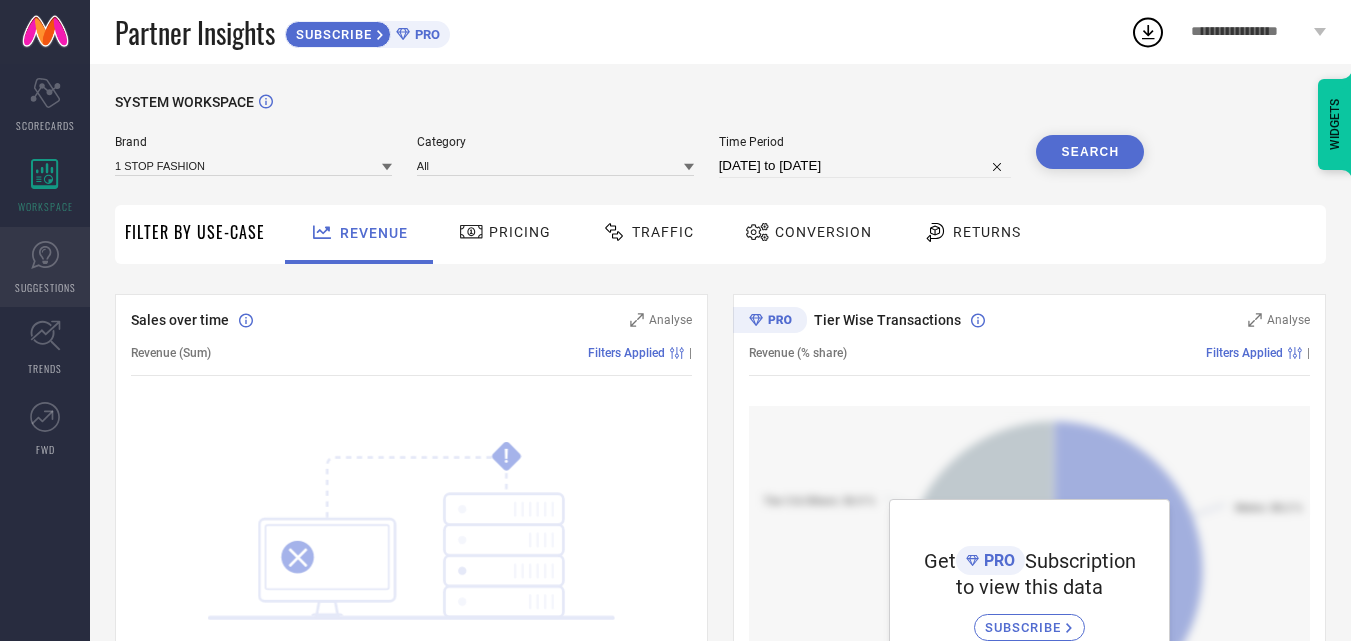 click on "SUGGESTIONS" at bounding box center [45, 267] 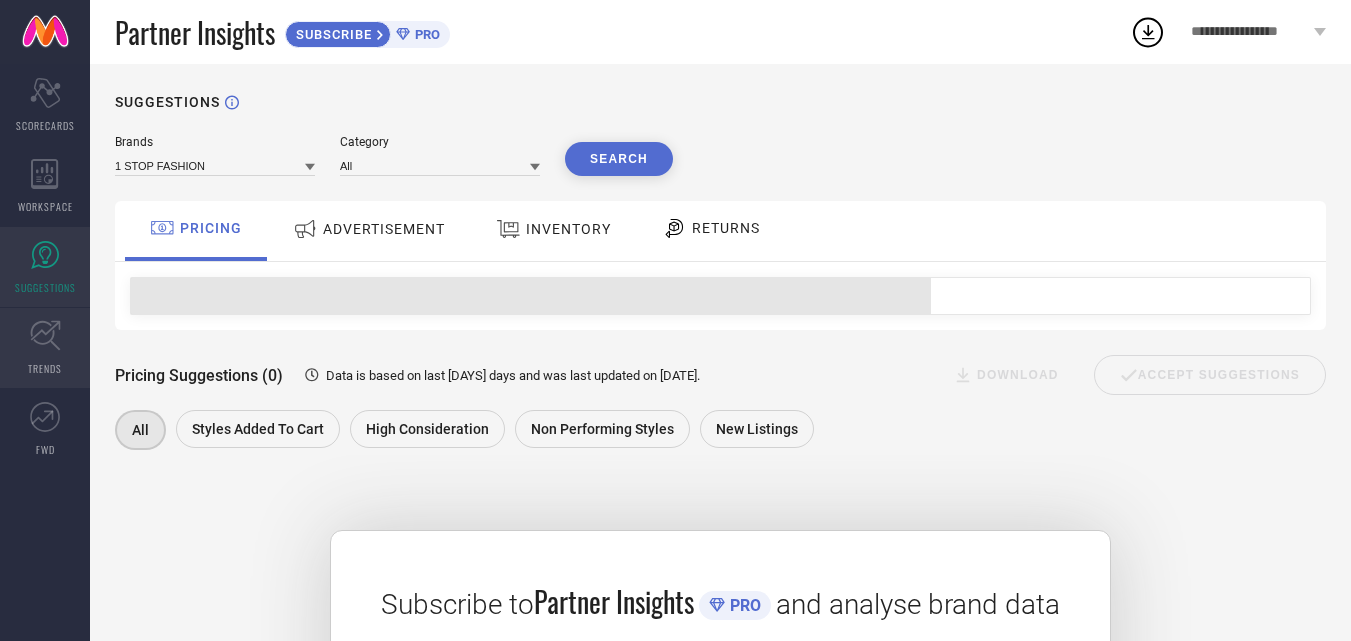 click on "TRENDS" at bounding box center [45, 348] 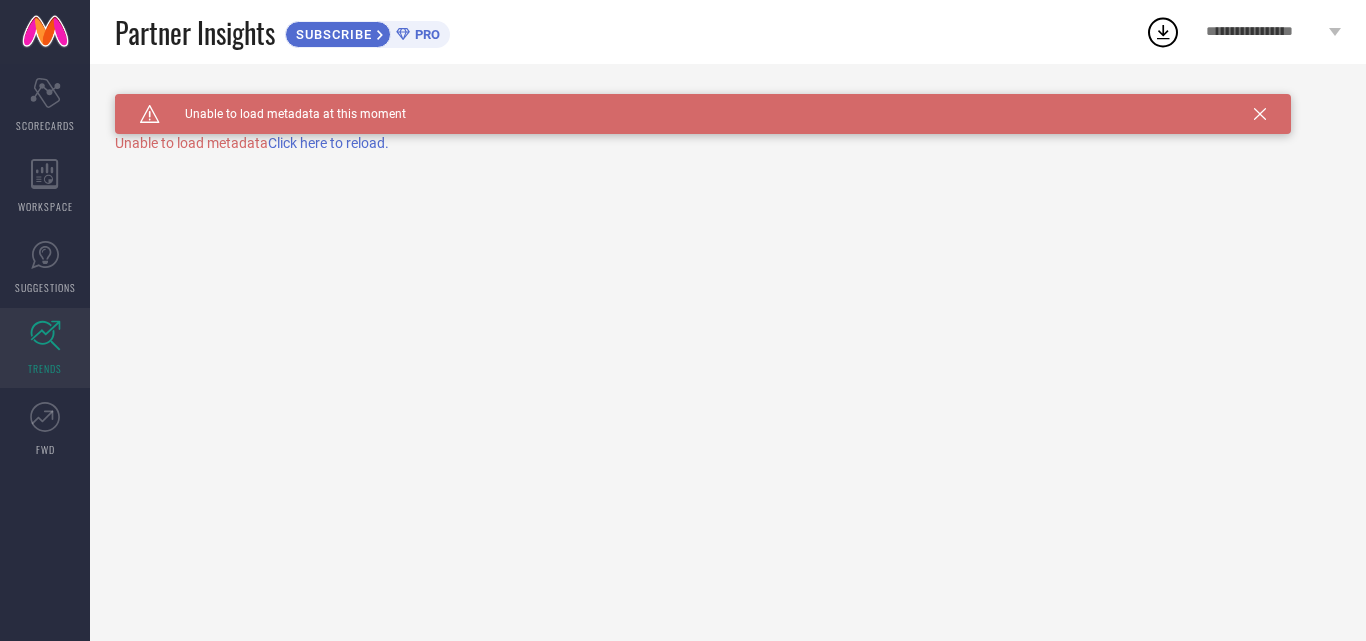 click 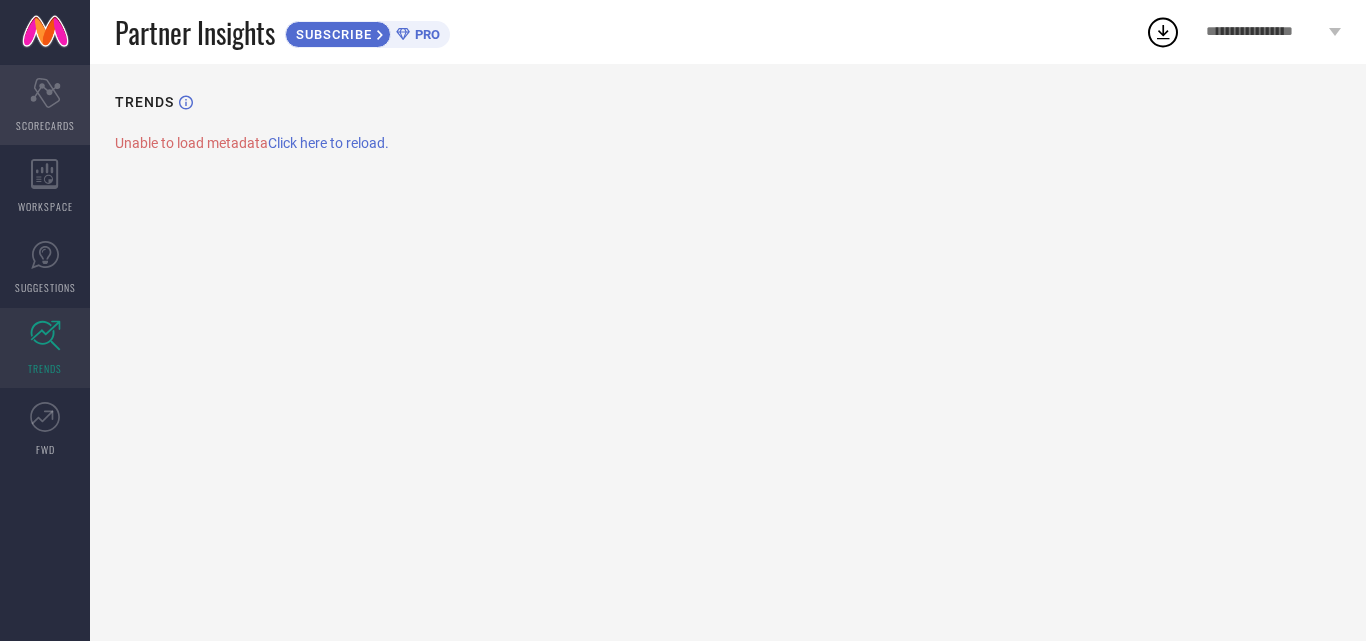 click on "Scorecard SCORECARDS" at bounding box center (45, 105) 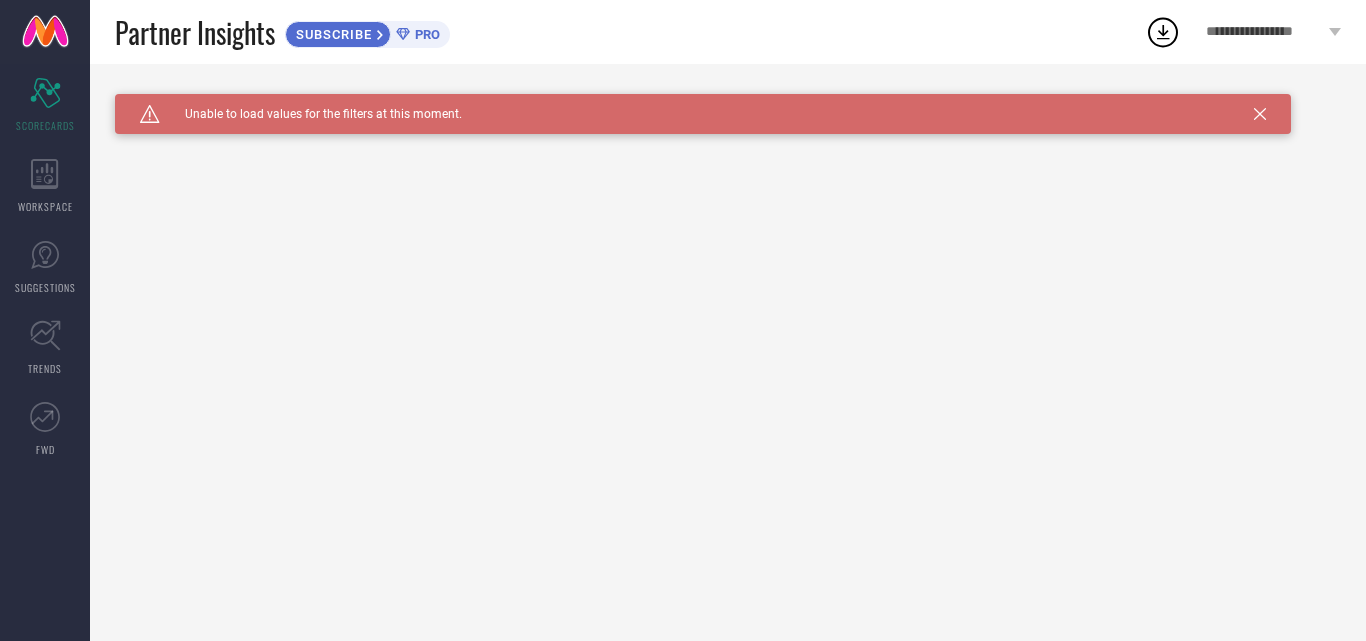 click 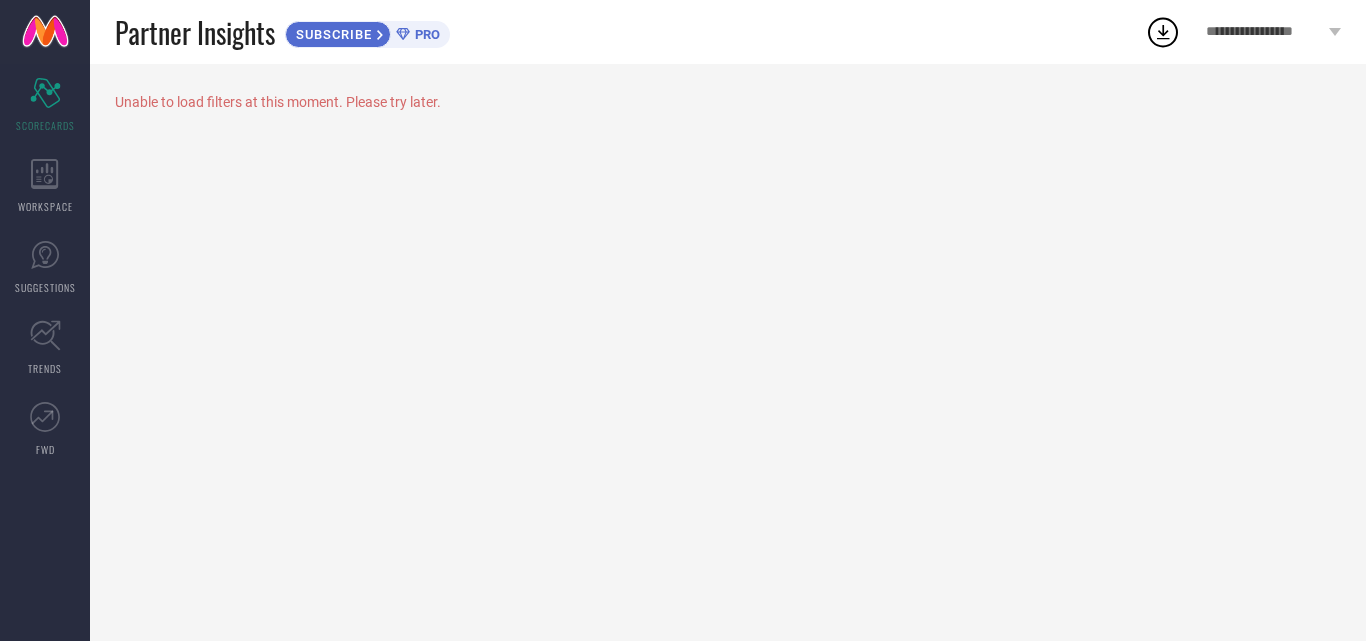 click on "PRO" at bounding box center [425, 34] 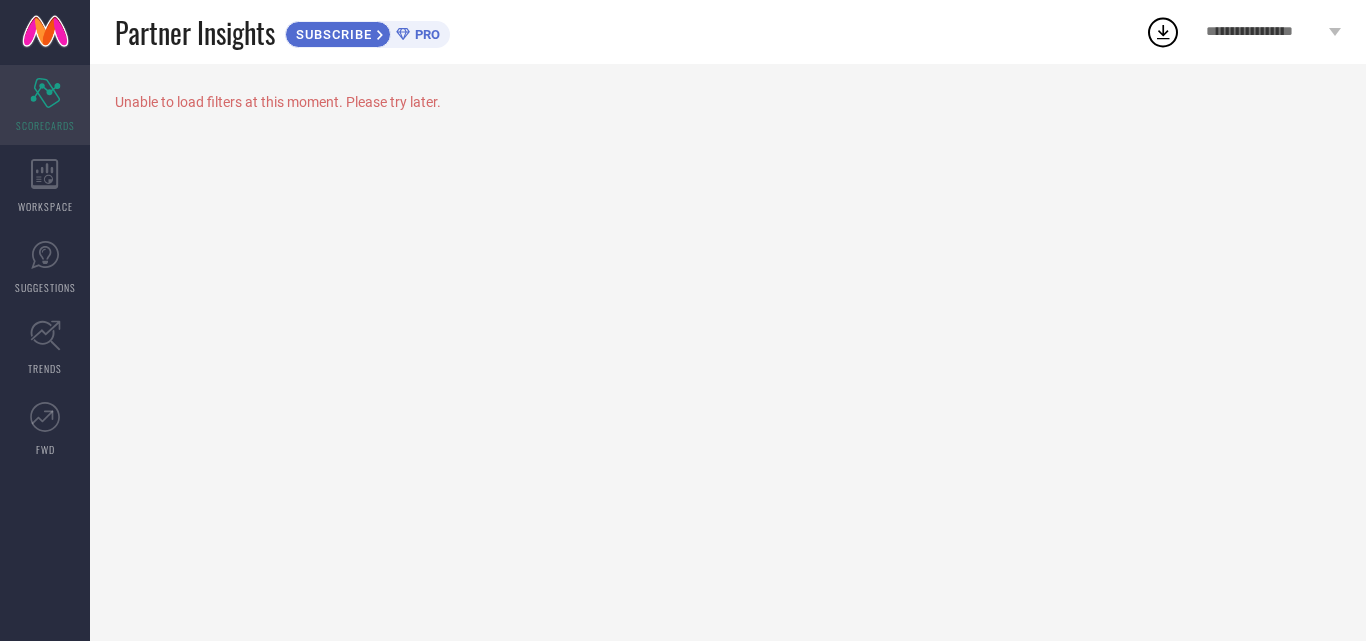 click on "SCORECARDS" at bounding box center (45, 125) 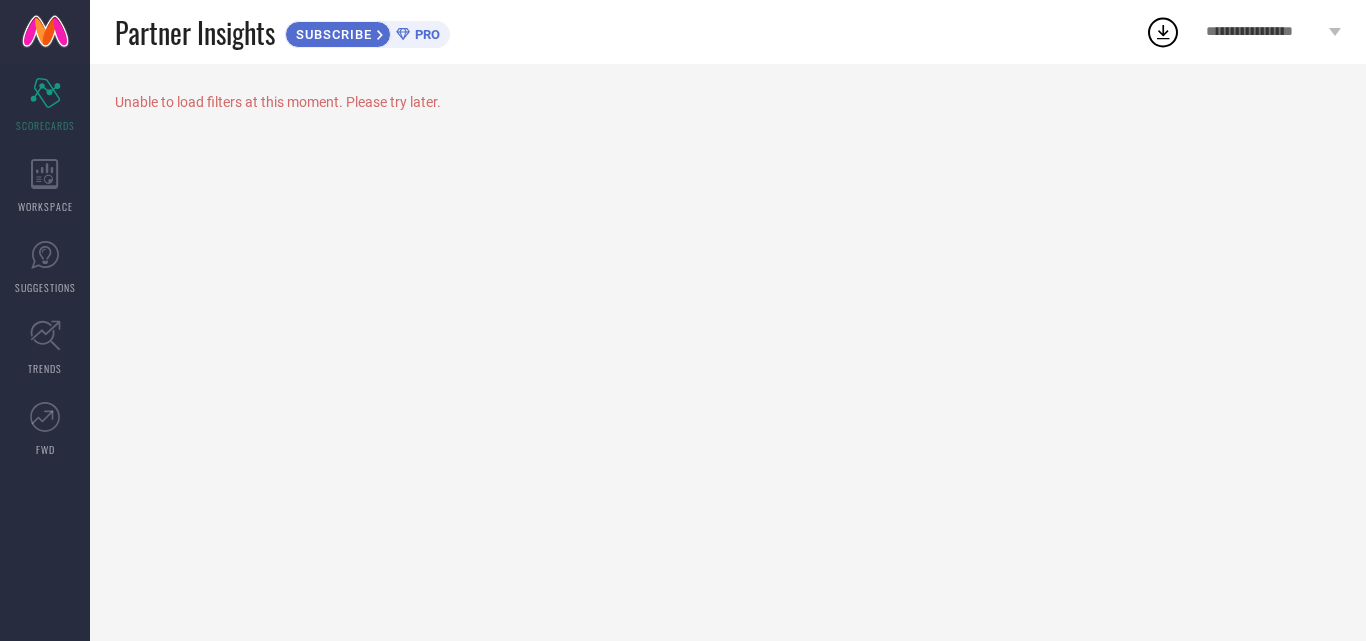click at bounding box center [45, 32] 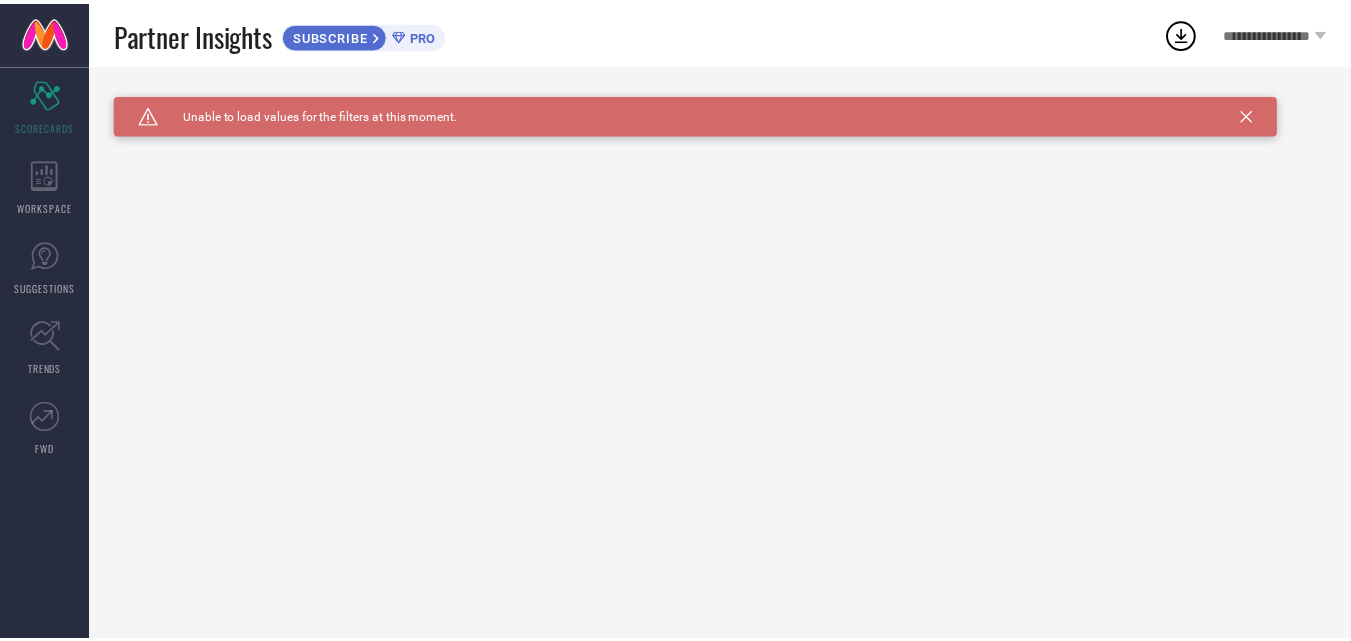 scroll, scrollTop: 0, scrollLeft: 0, axis: both 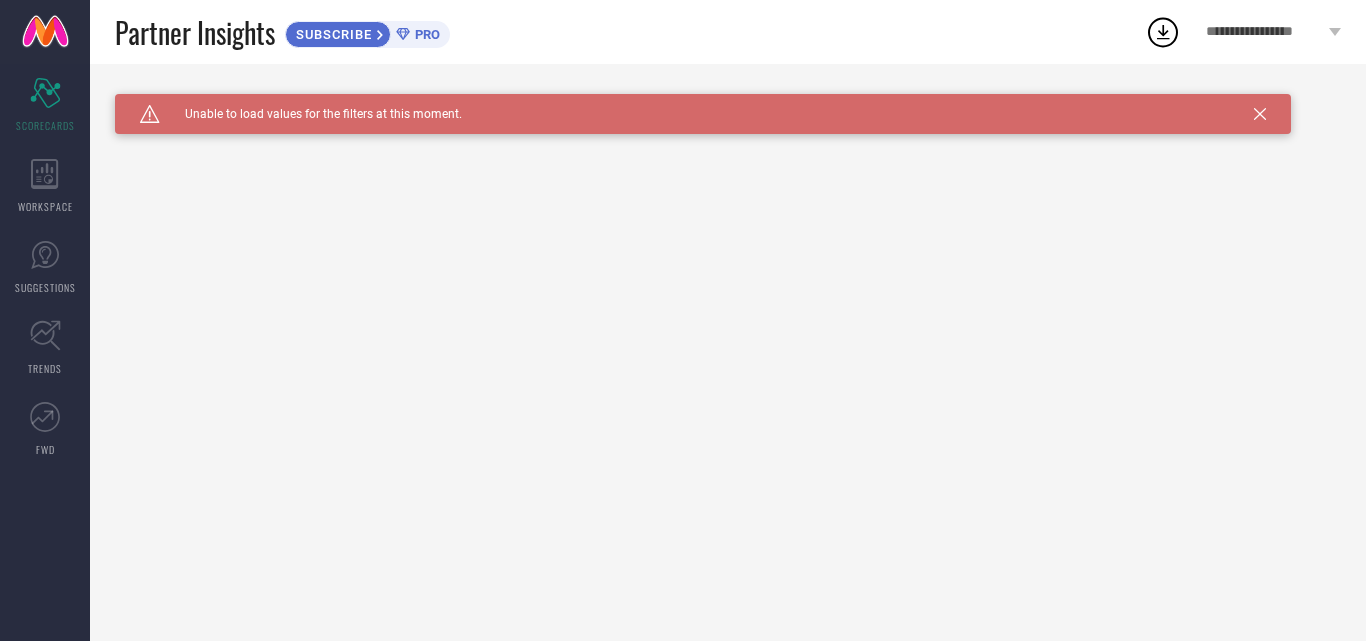 click 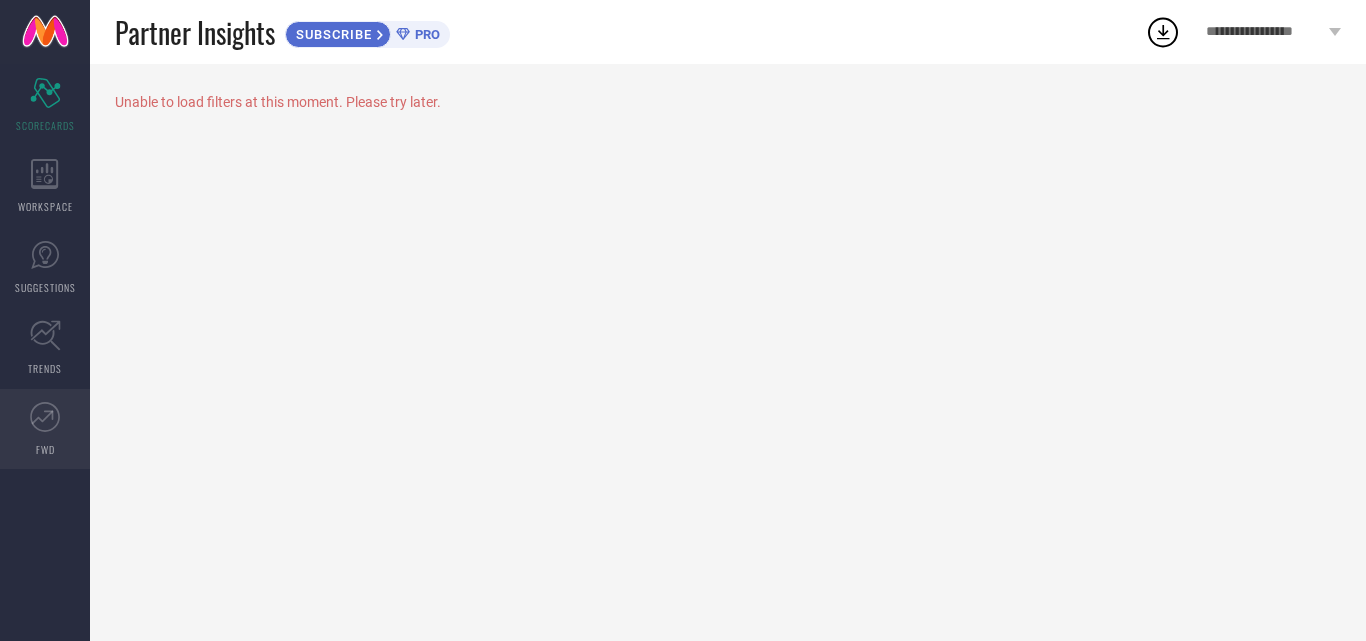 click 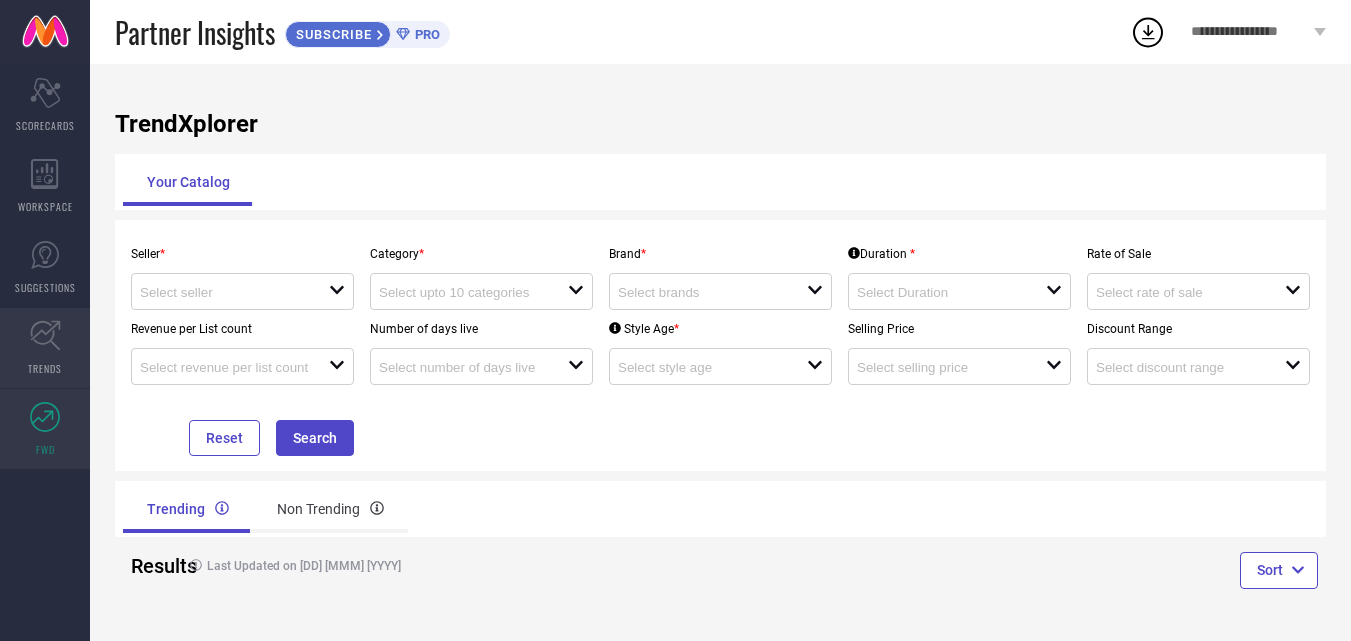 click on "TRENDS" at bounding box center [45, 348] 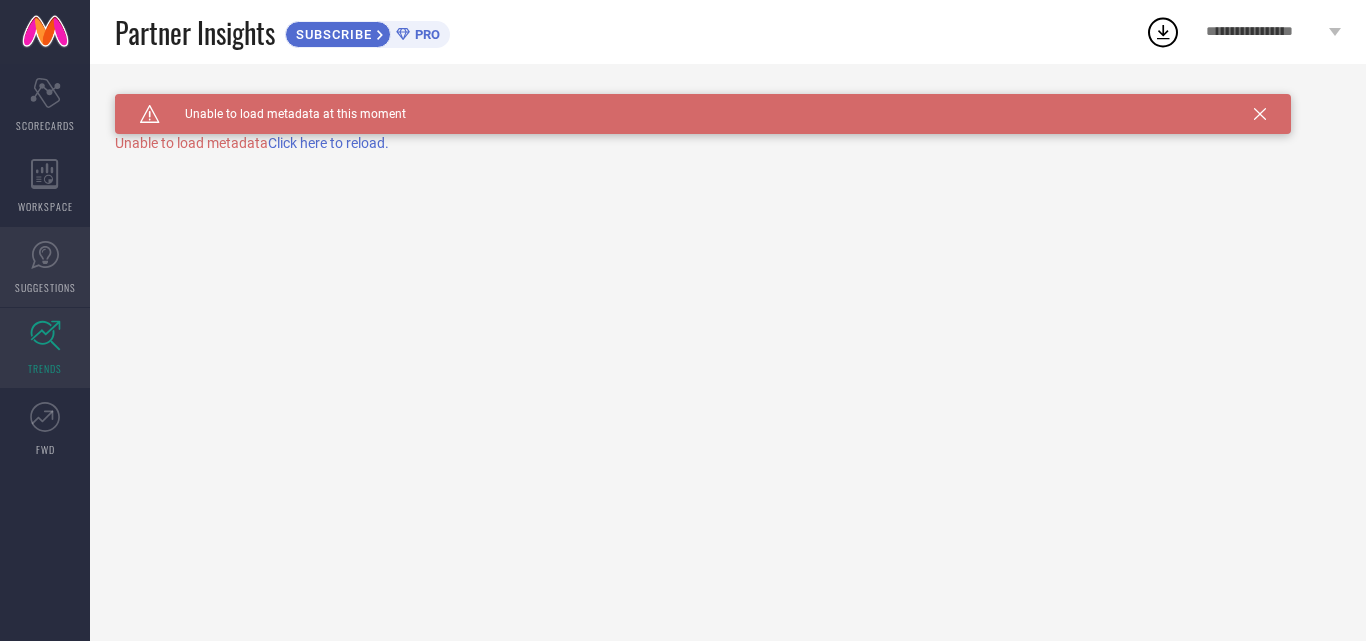 click 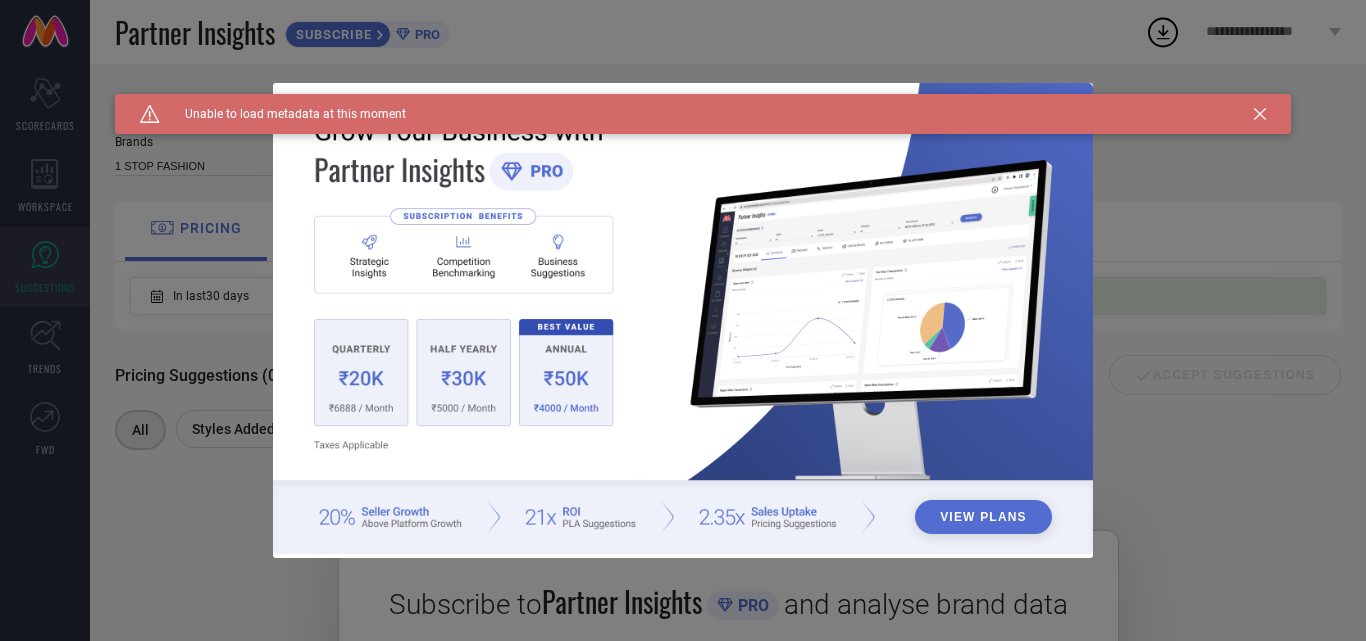 click on "Caution Created with Sketch. Unable to load metadata at this moment" at bounding box center [703, 114] 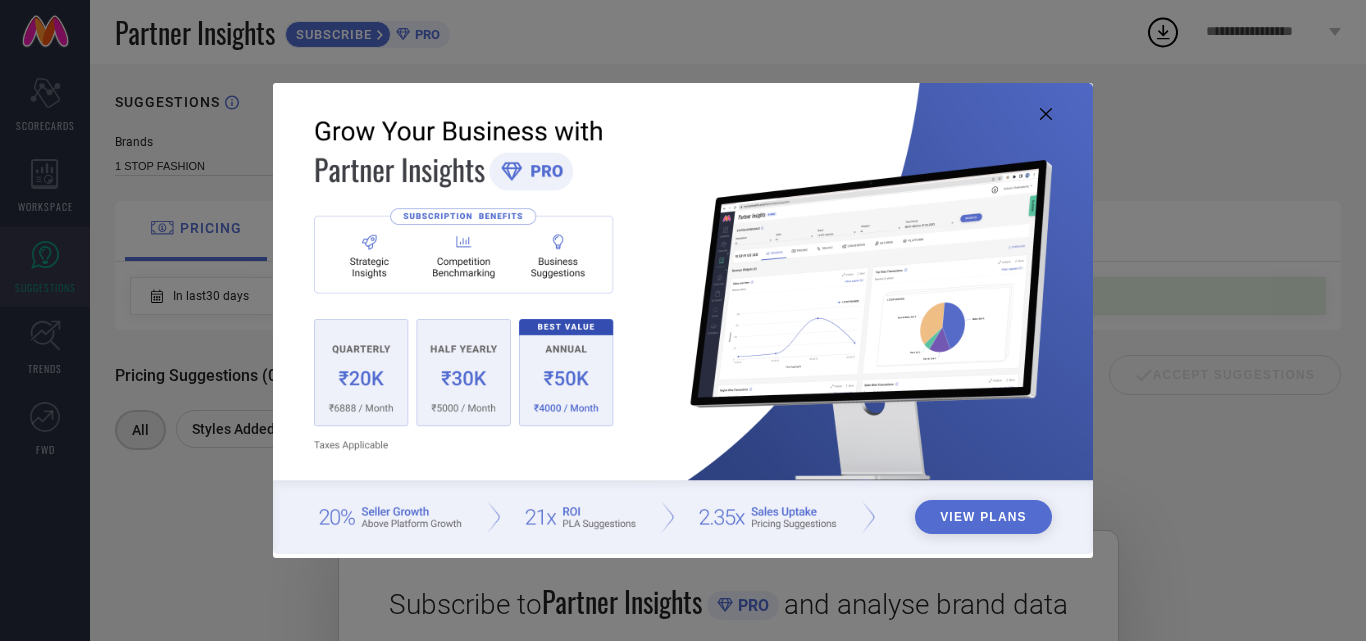 click 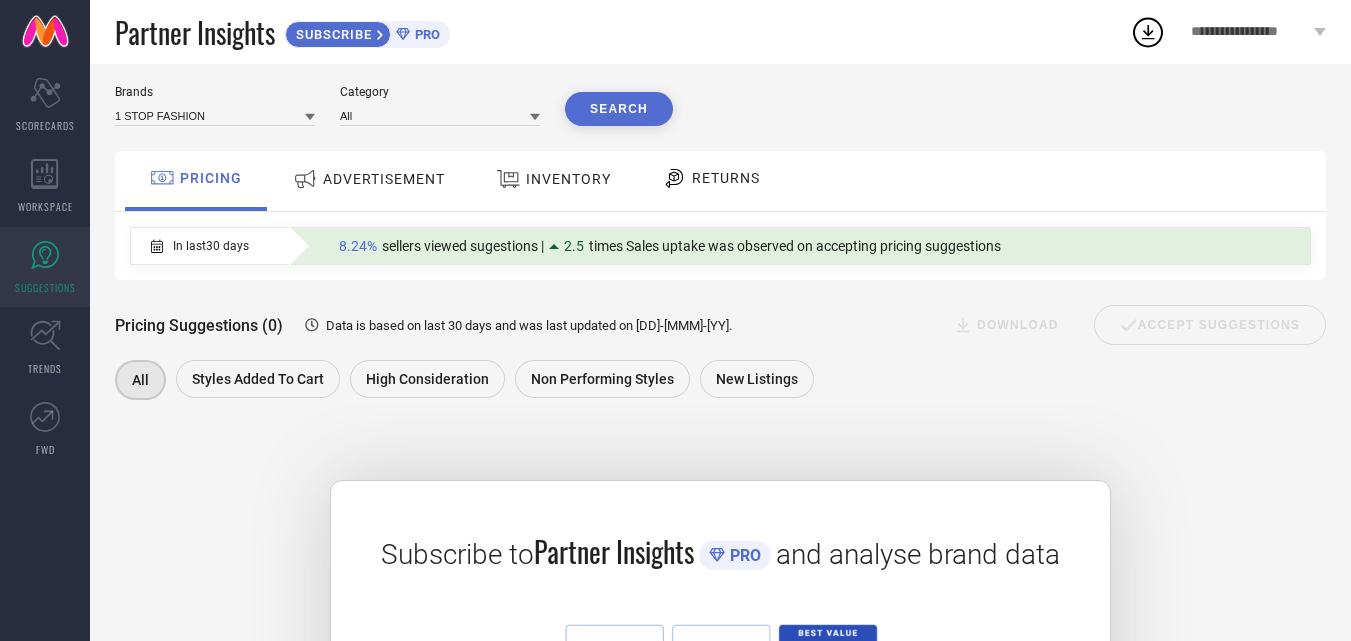 scroll, scrollTop: 0, scrollLeft: 0, axis: both 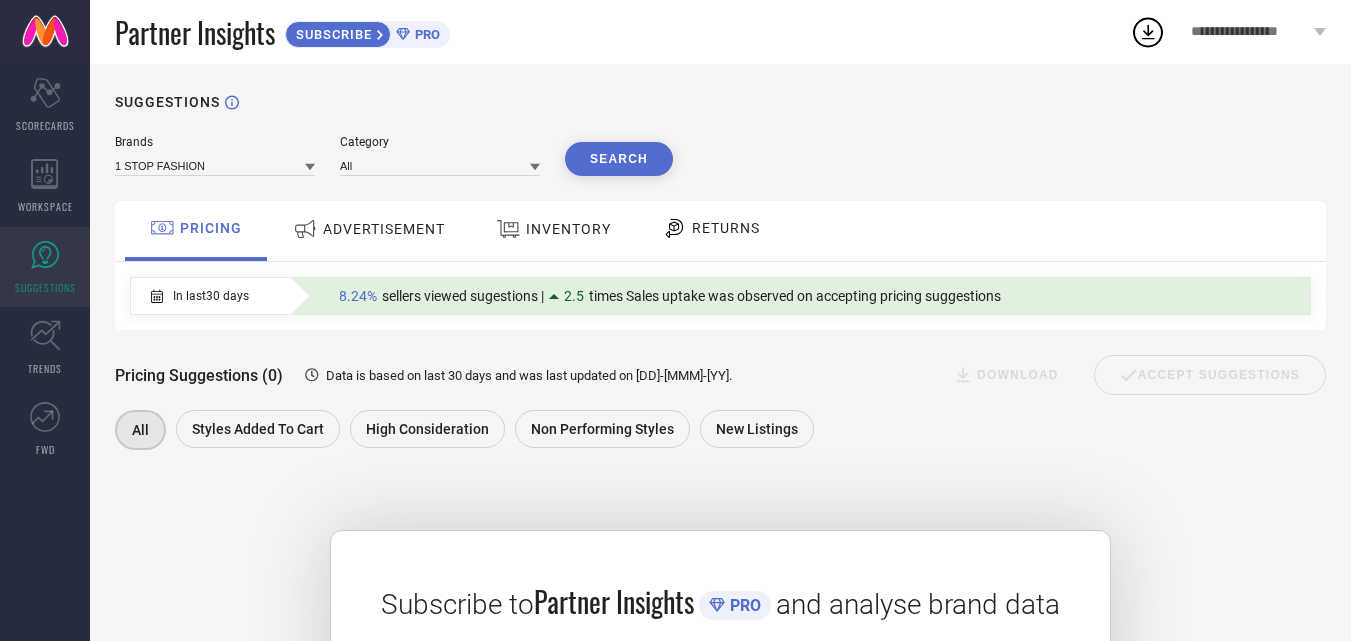 click on "Brands 1 STOP FASHION Category All Search" at bounding box center (720, 155) 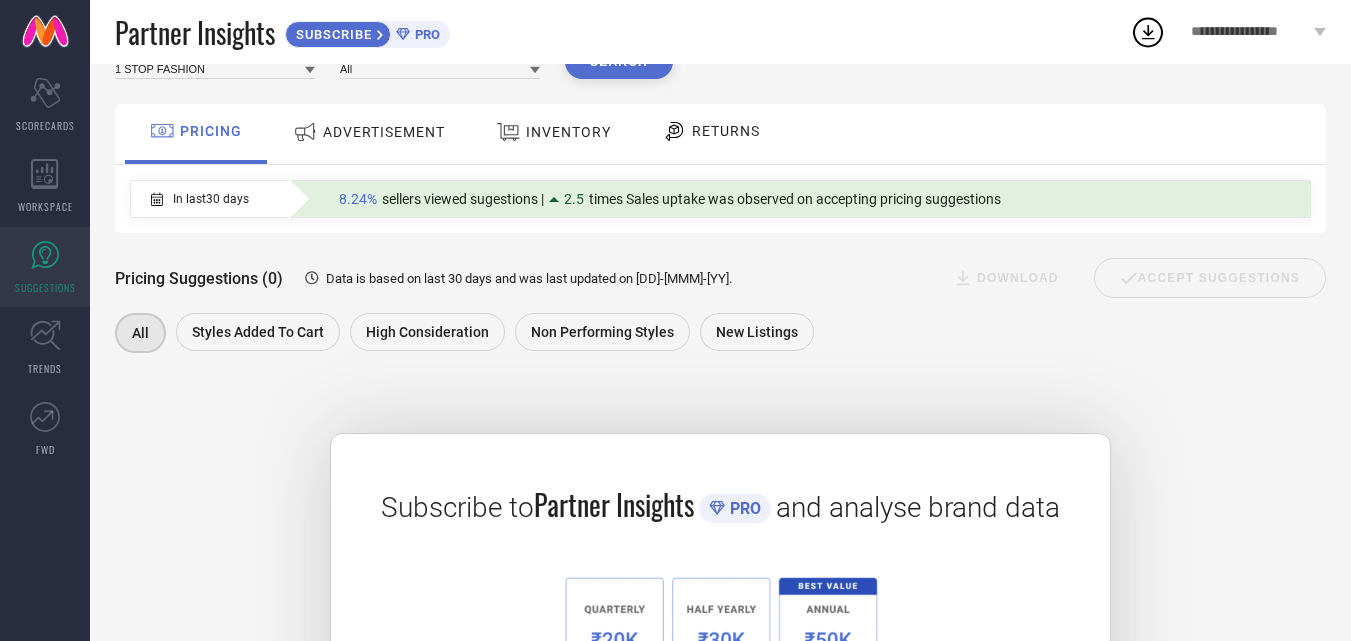 scroll, scrollTop: 0, scrollLeft: 0, axis: both 